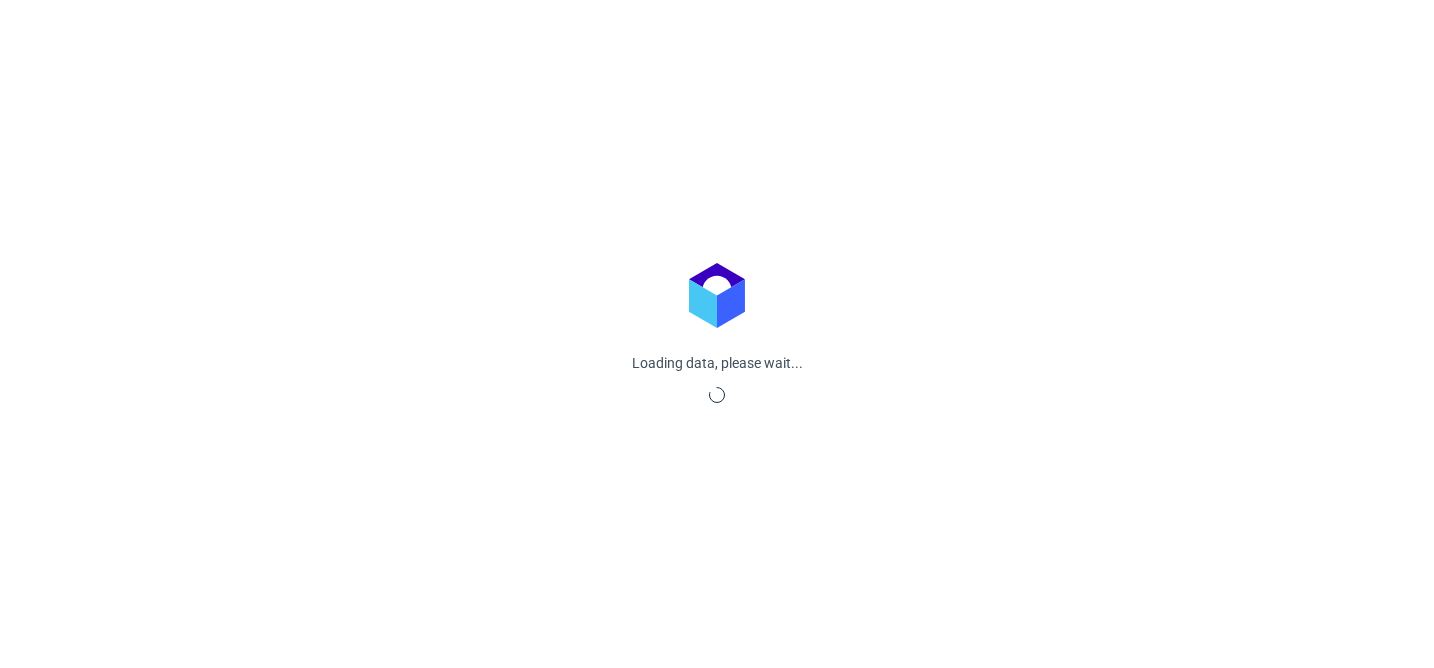 scroll, scrollTop: 0, scrollLeft: 0, axis: both 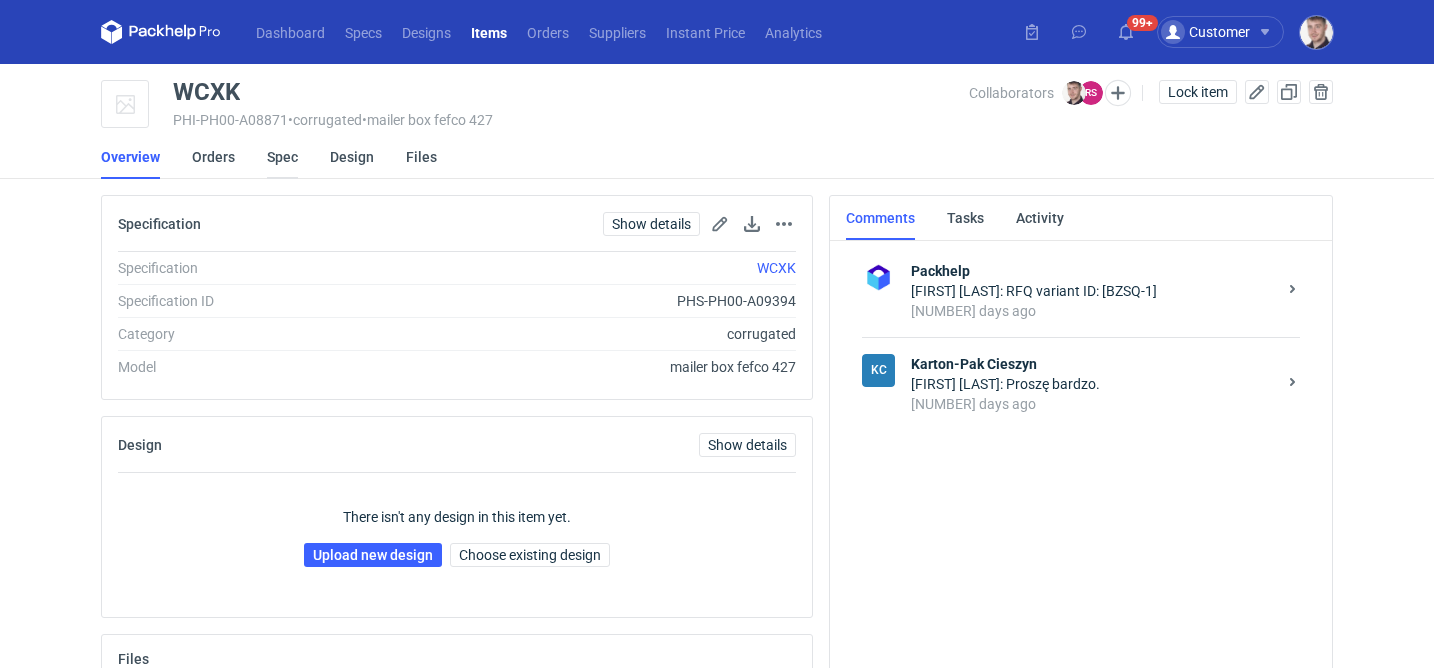 click on "Spec" at bounding box center (282, 157) 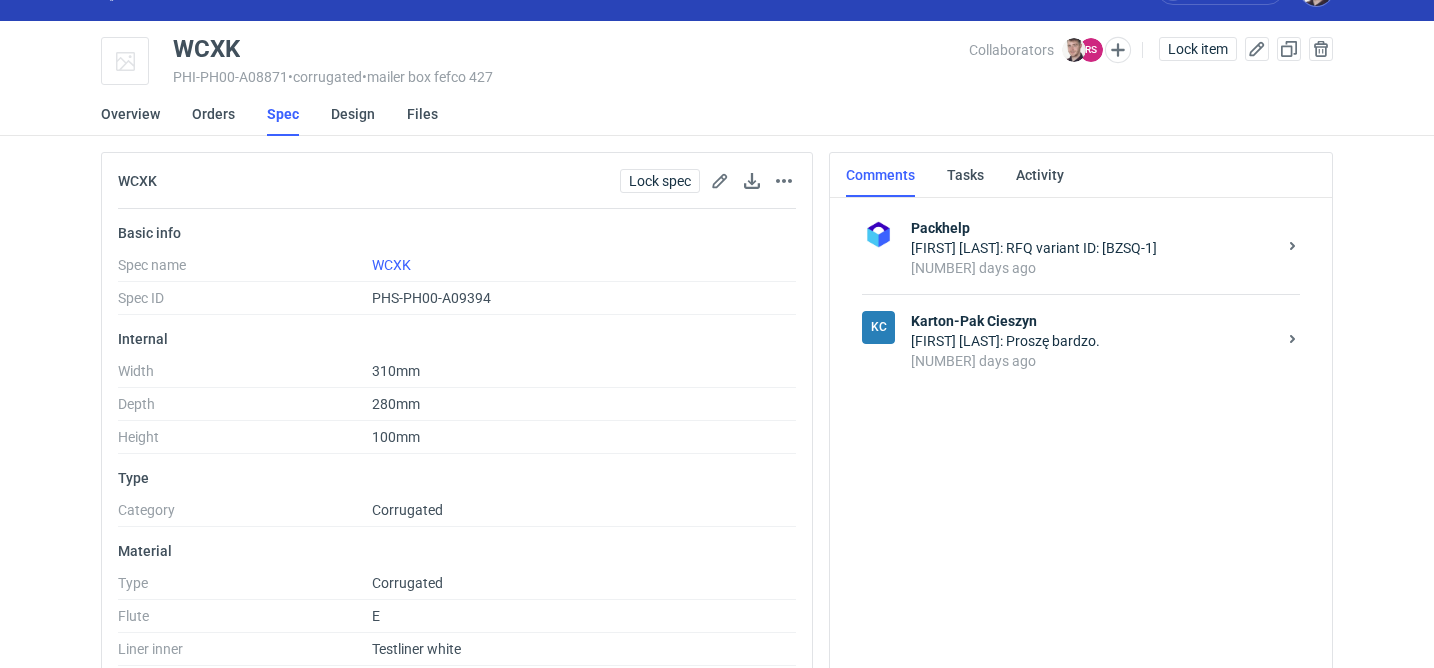 scroll, scrollTop: 0, scrollLeft: 0, axis: both 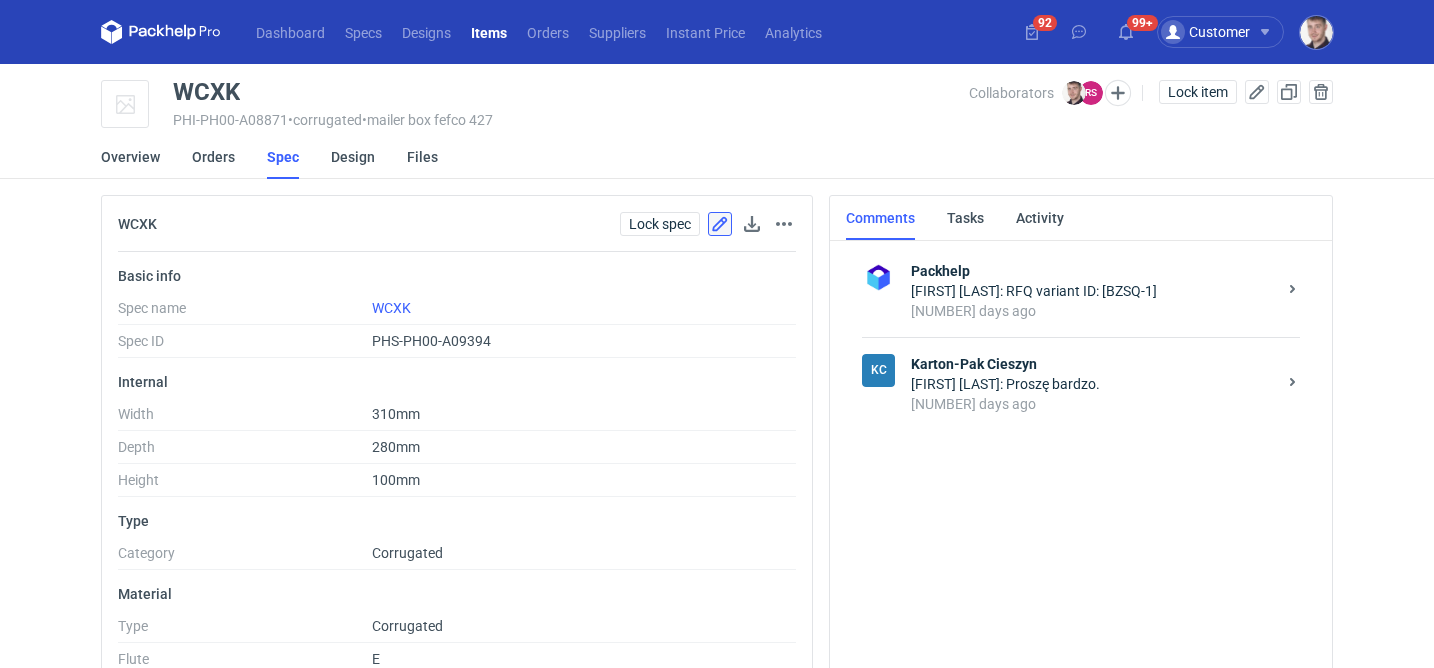 click at bounding box center [720, 224] 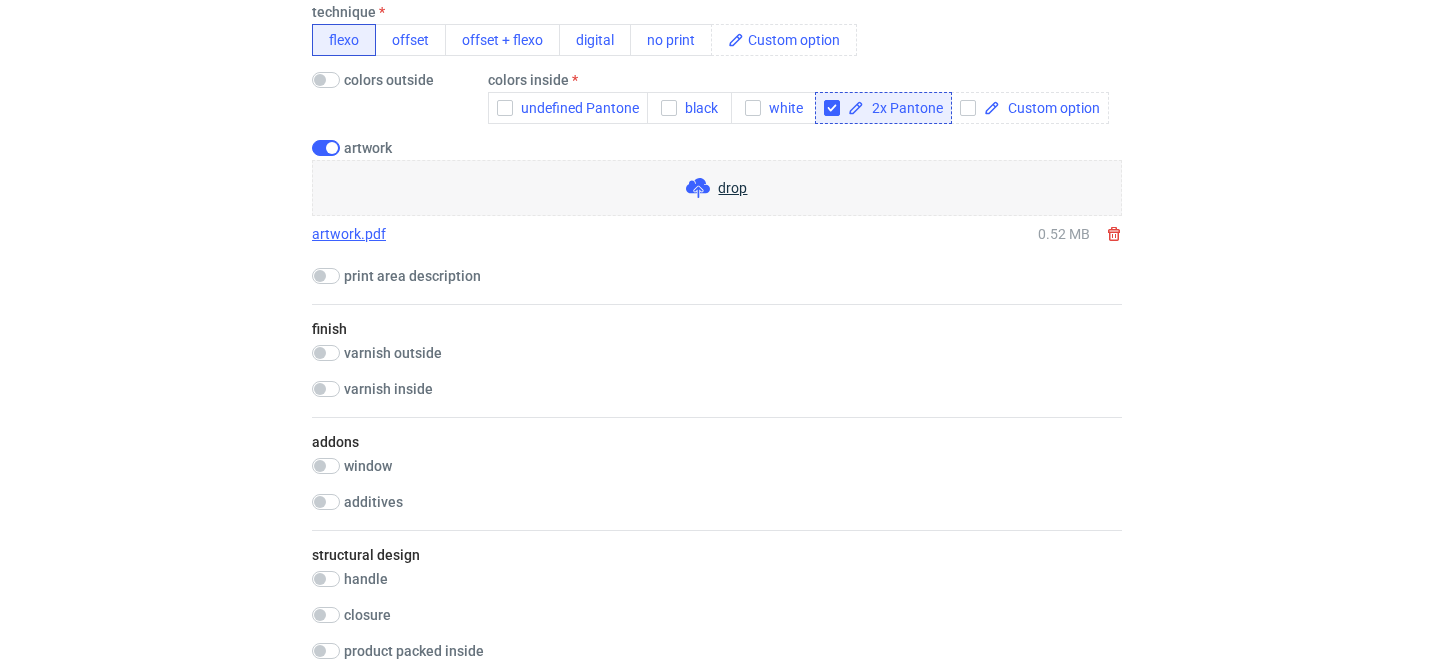 scroll, scrollTop: 1194, scrollLeft: 0, axis: vertical 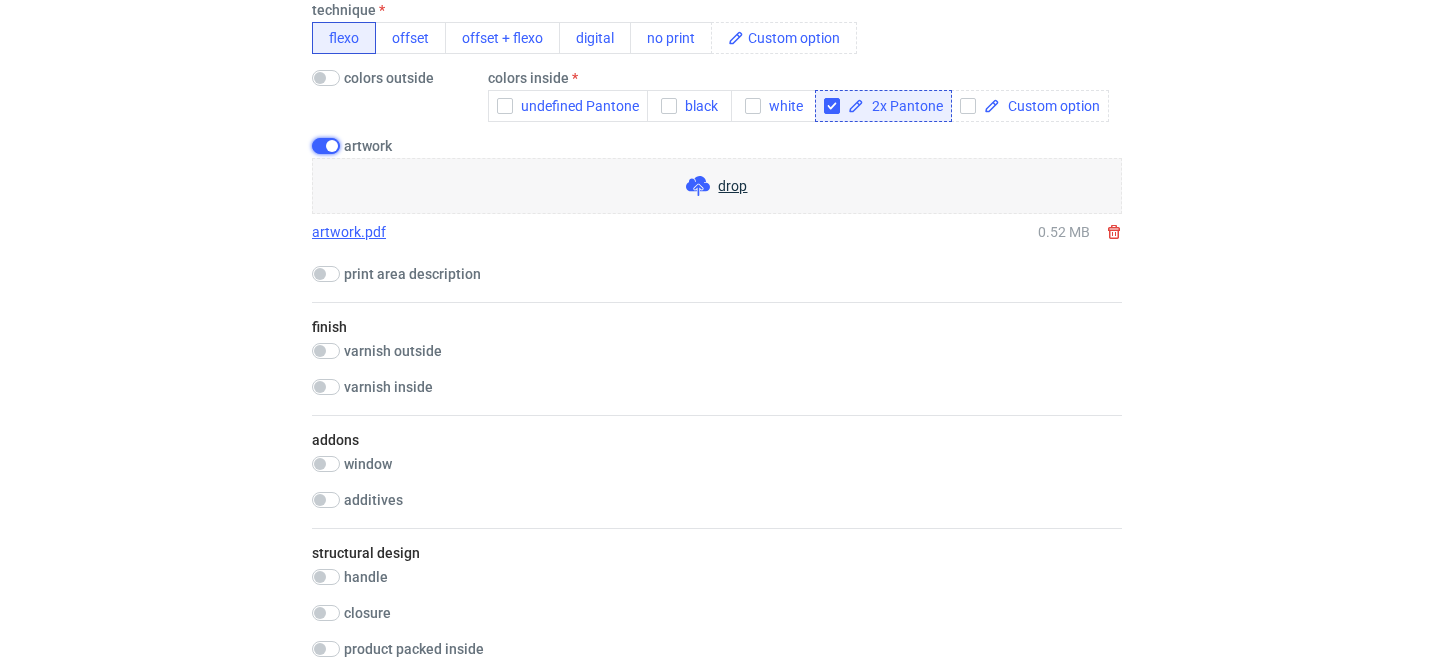 click at bounding box center [326, 146] 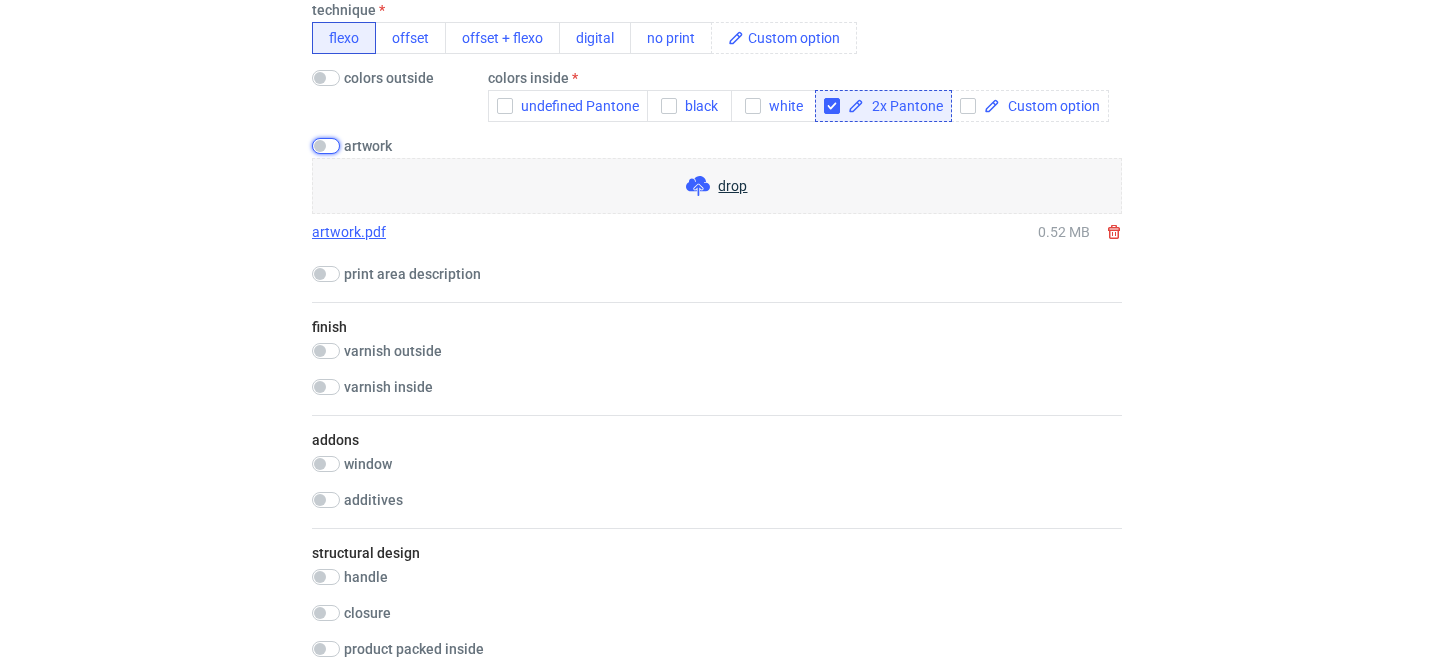 checkbox on "false" 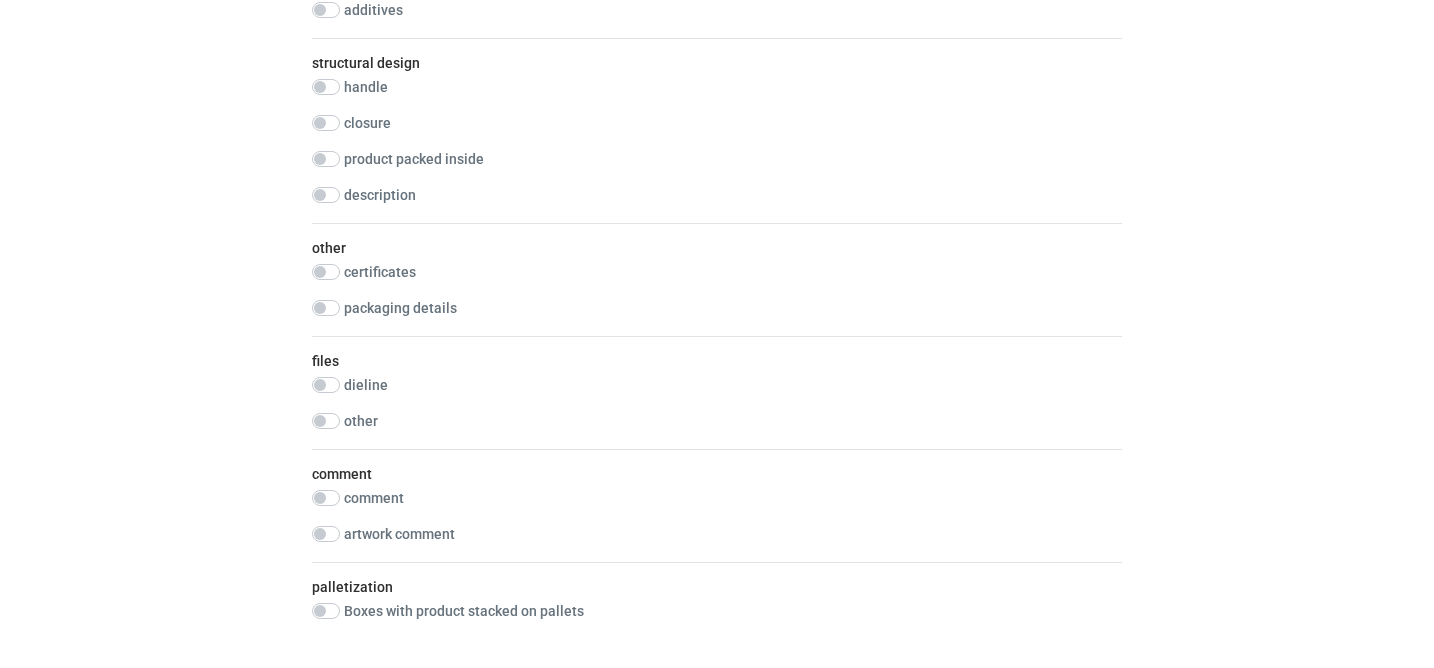 scroll, scrollTop: 1687, scrollLeft: 0, axis: vertical 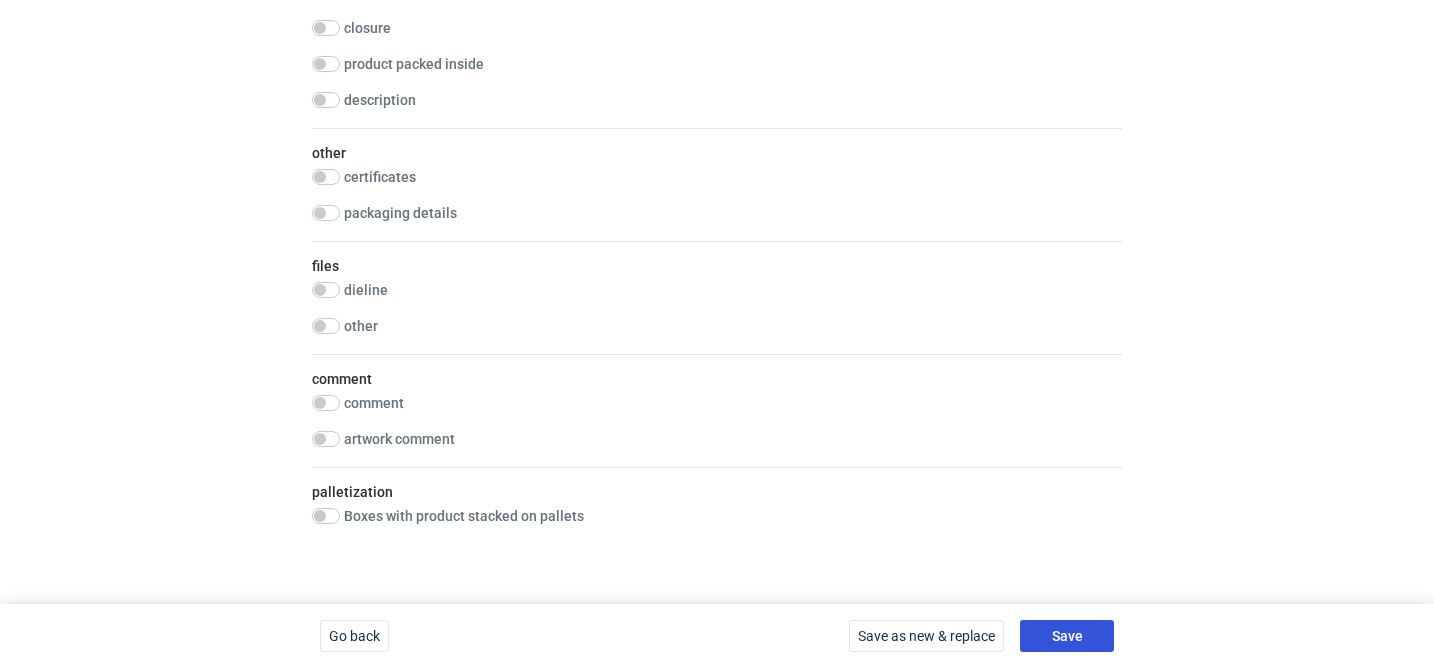 click on "Save" at bounding box center (1067, 636) 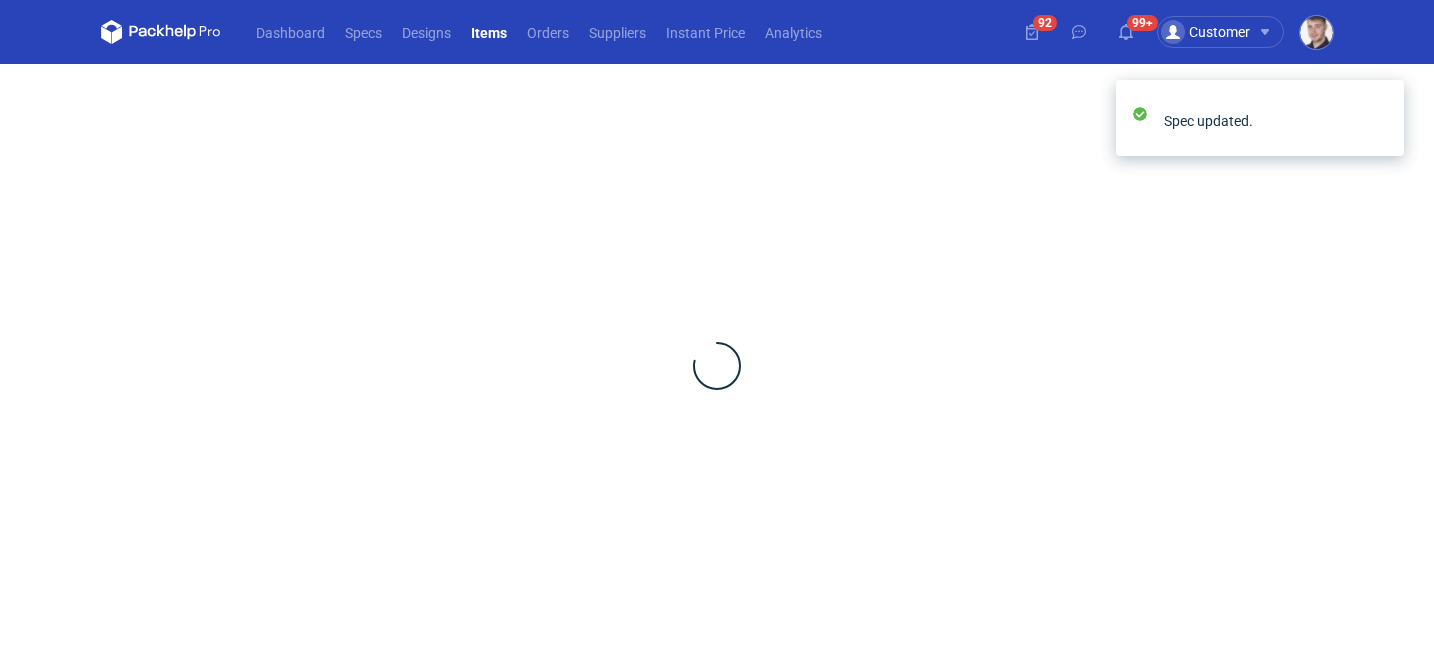 scroll, scrollTop: 0, scrollLeft: 0, axis: both 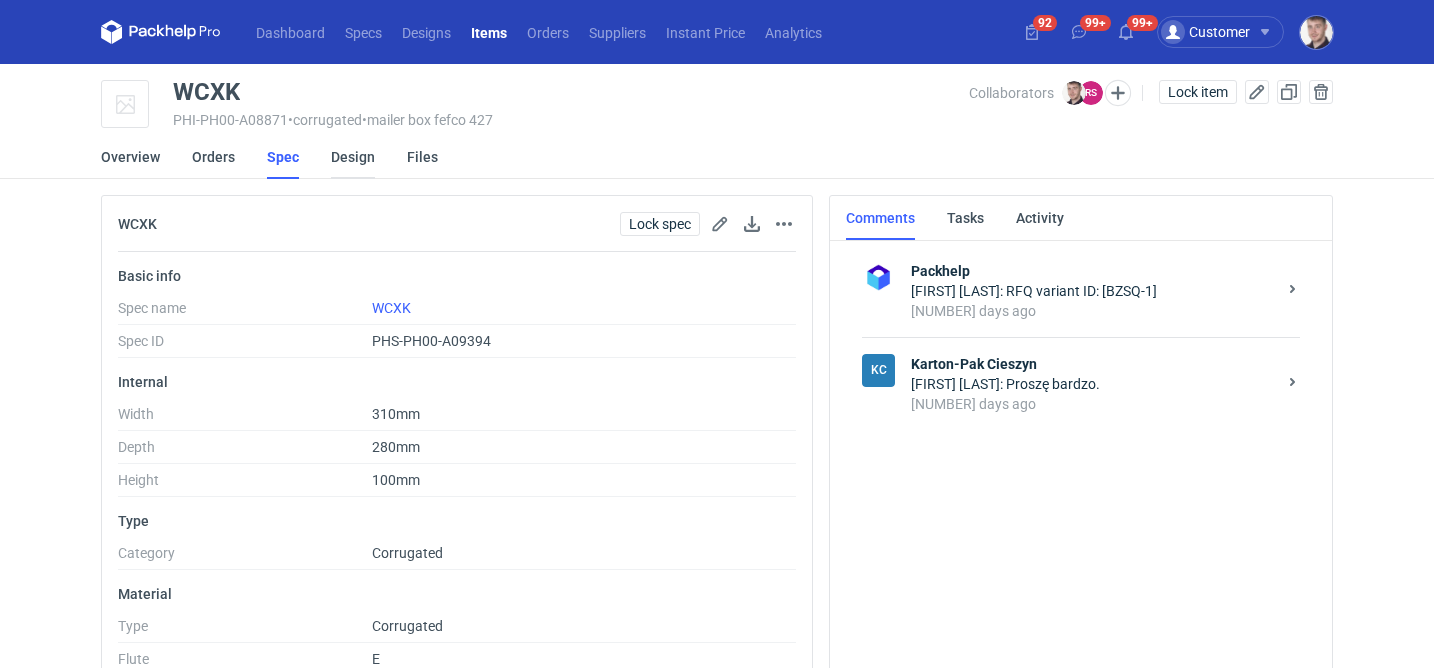 click on "Design" at bounding box center [353, 157] 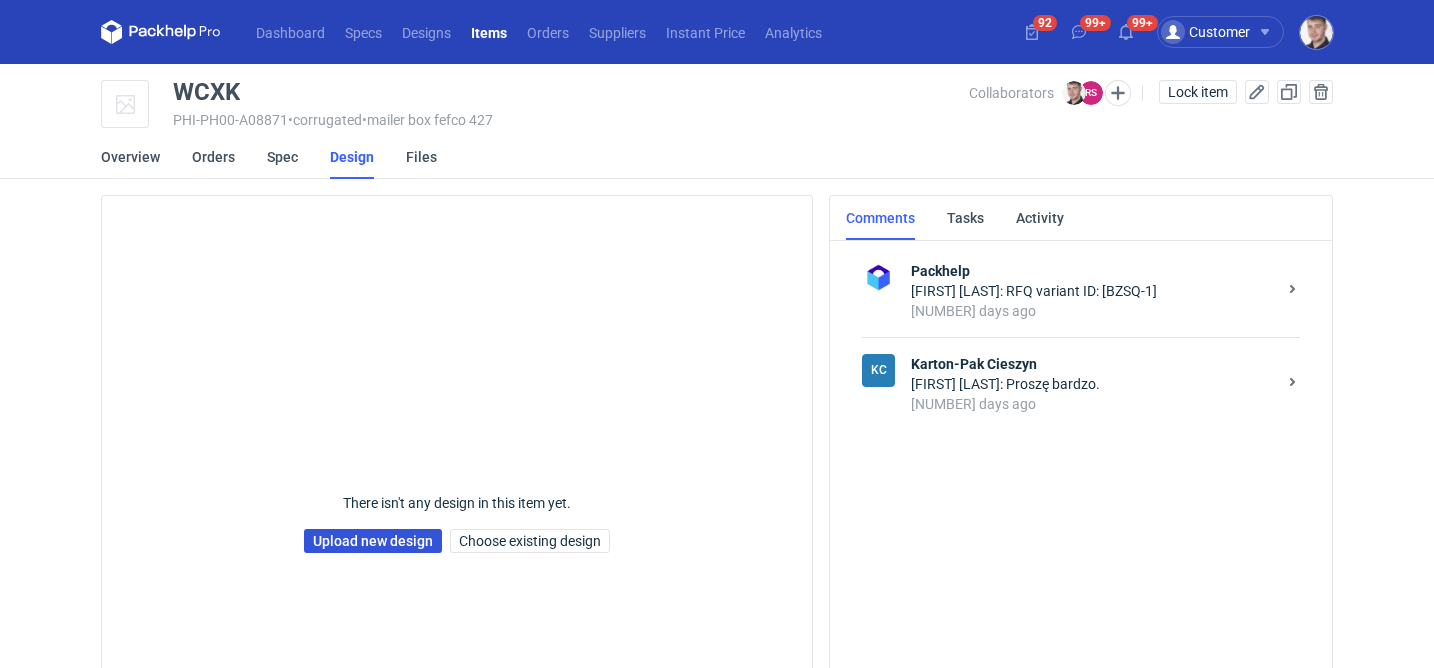 click on "Upload new design" at bounding box center (373, 541) 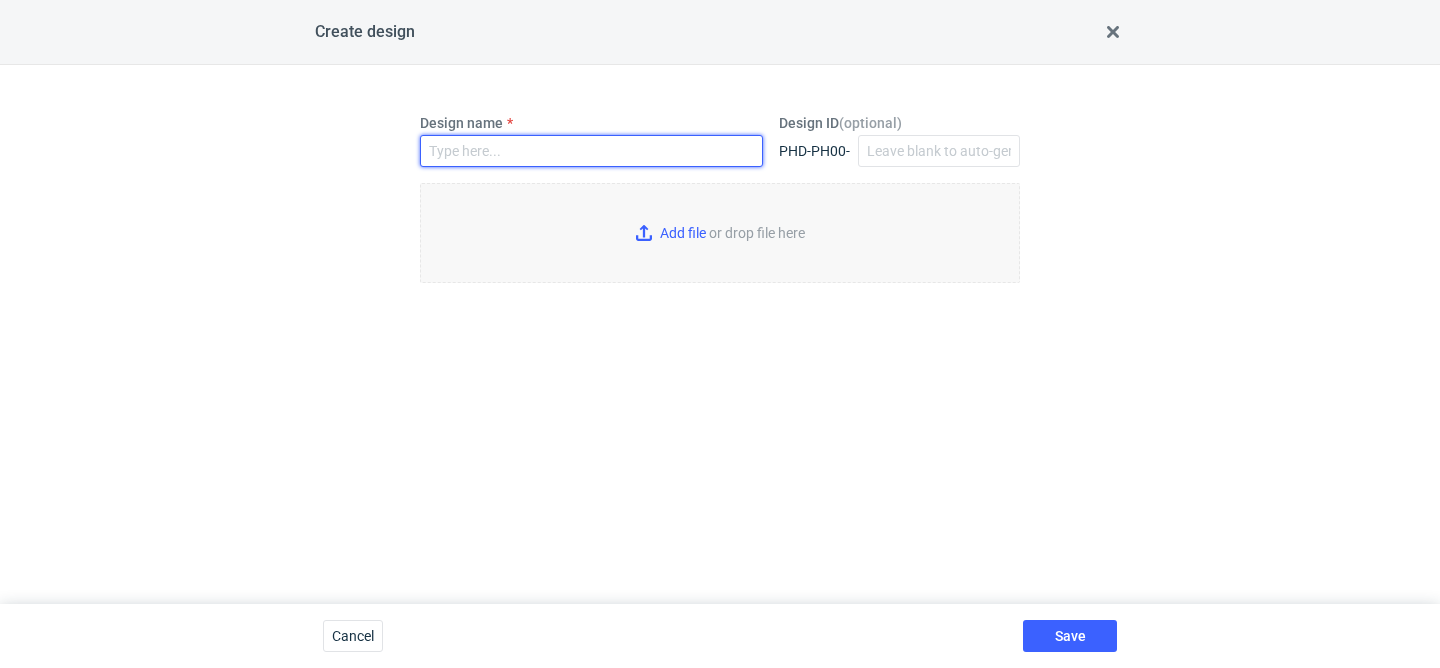 click on "Design name" at bounding box center (591, 151) 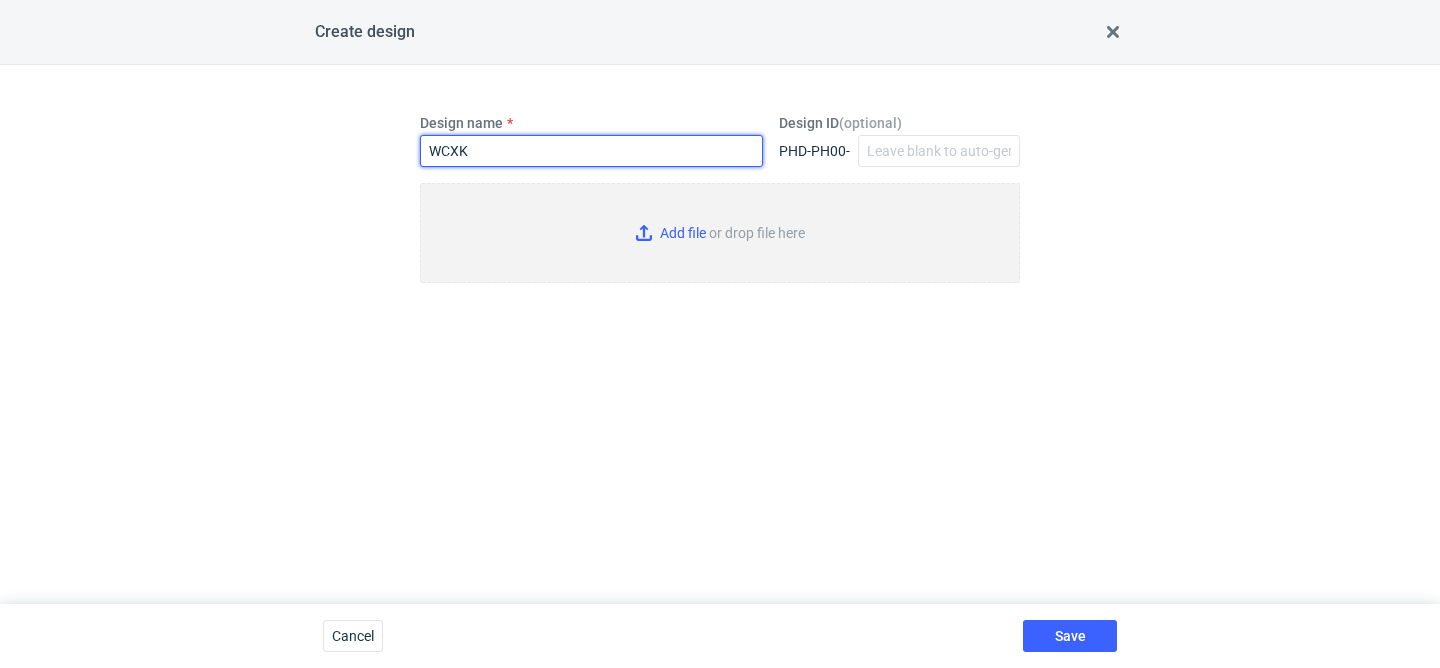 type on "WCXK" 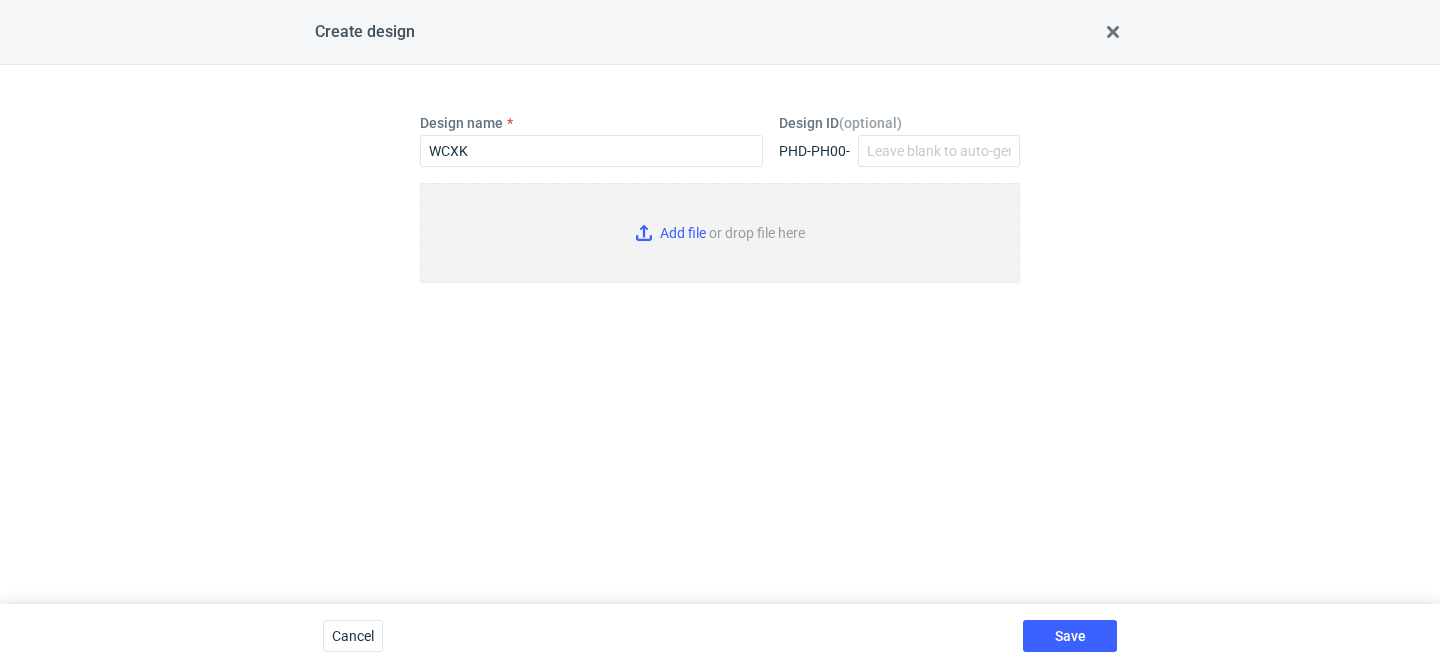 click on "Add file   or drop file here" at bounding box center [720, 233] 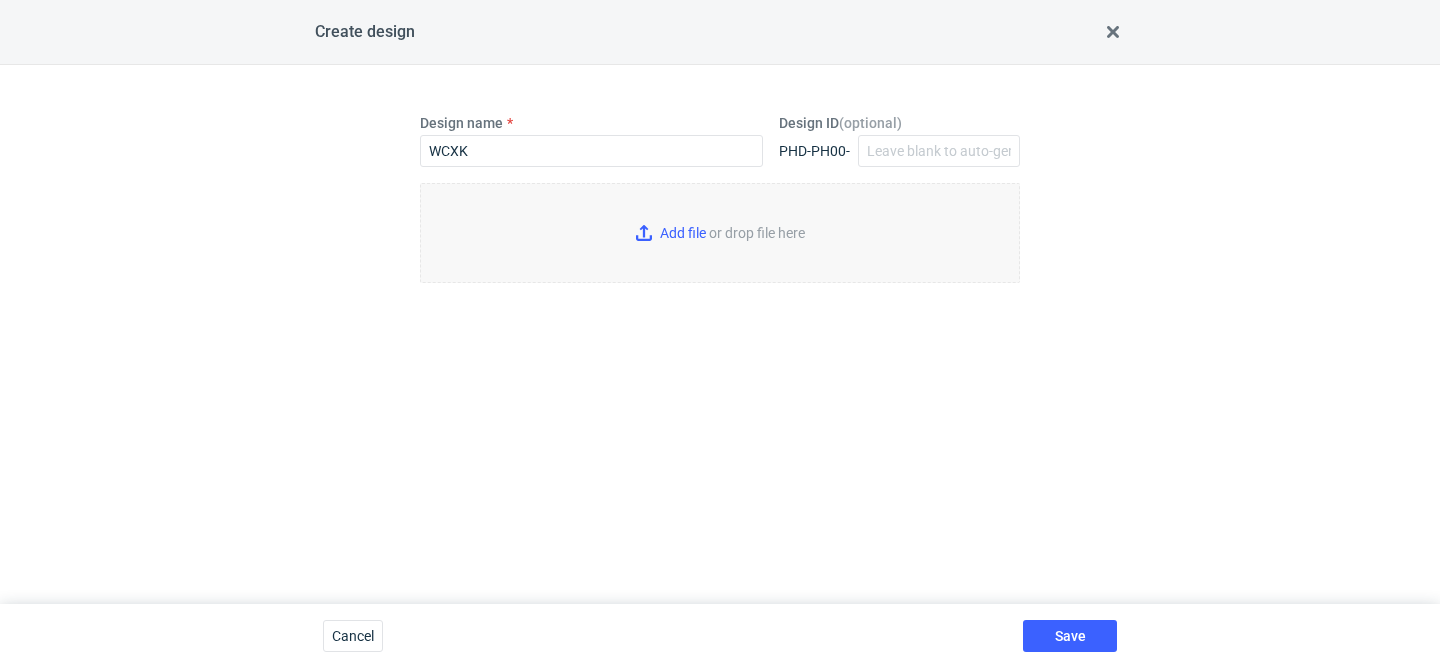 type on "C:\fakepath\custom____WCXK__d0__oR767376217__inside.pdf" 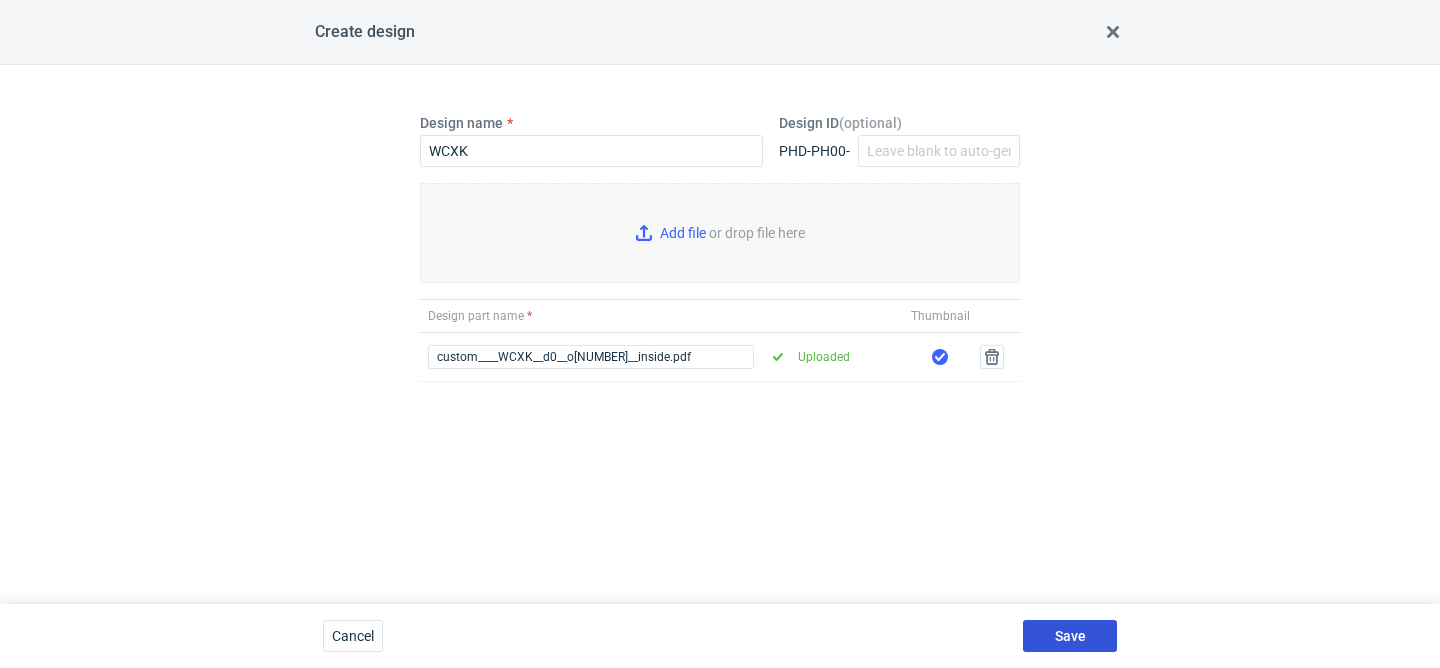 click on "Save" at bounding box center (1070, 636) 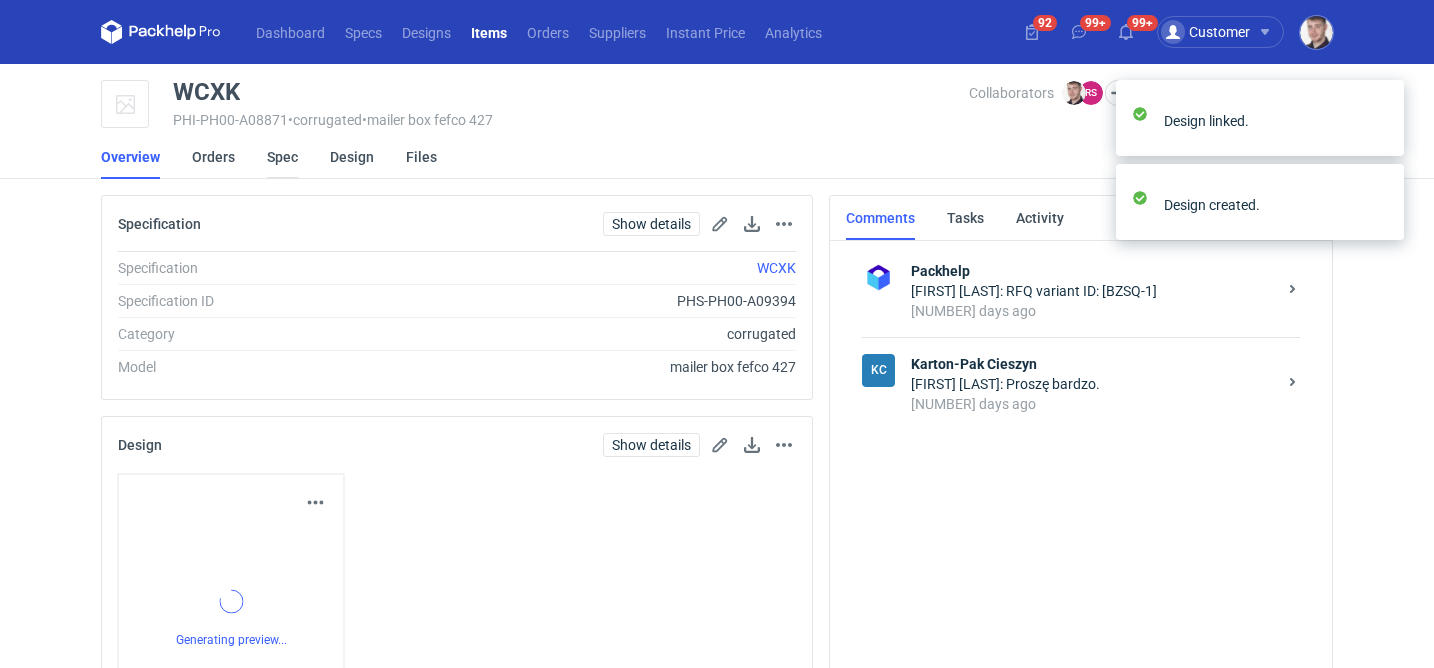 click on "Spec" at bounding box center (282, 157) 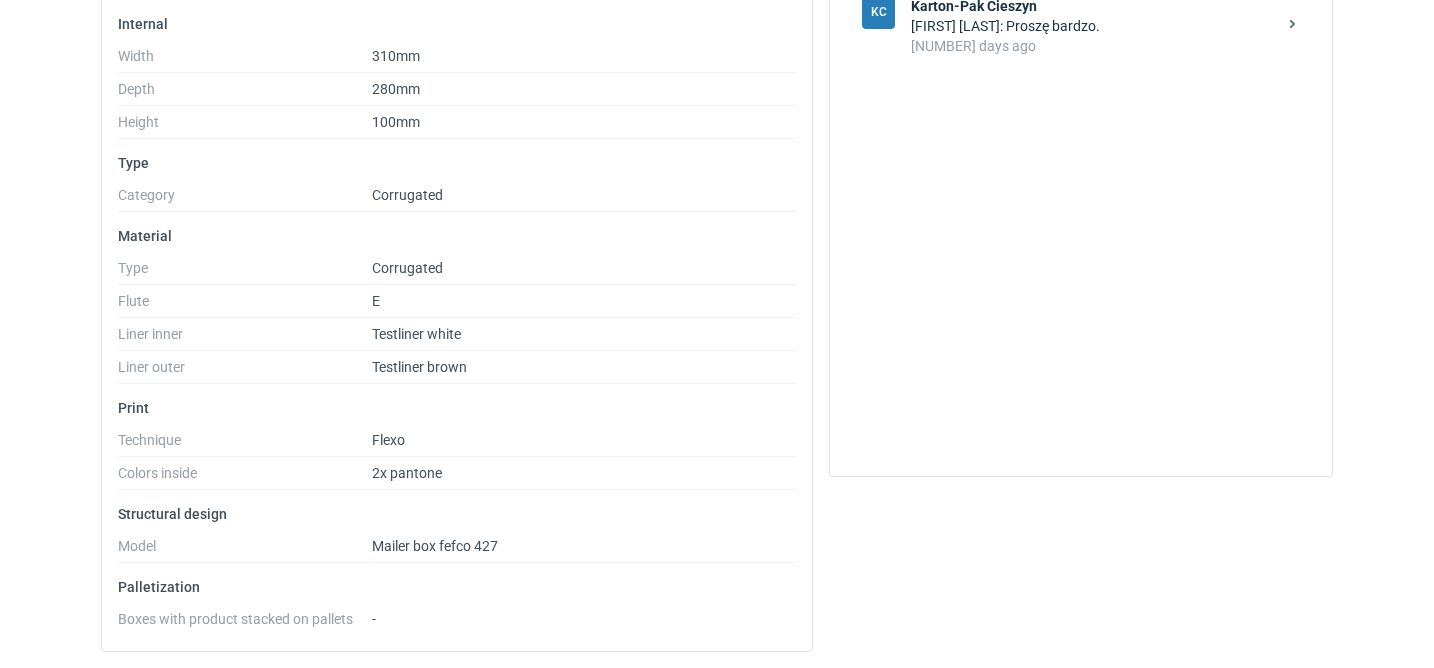 scroll, scrollTop: 0, scrollLeft: 0, axis: both 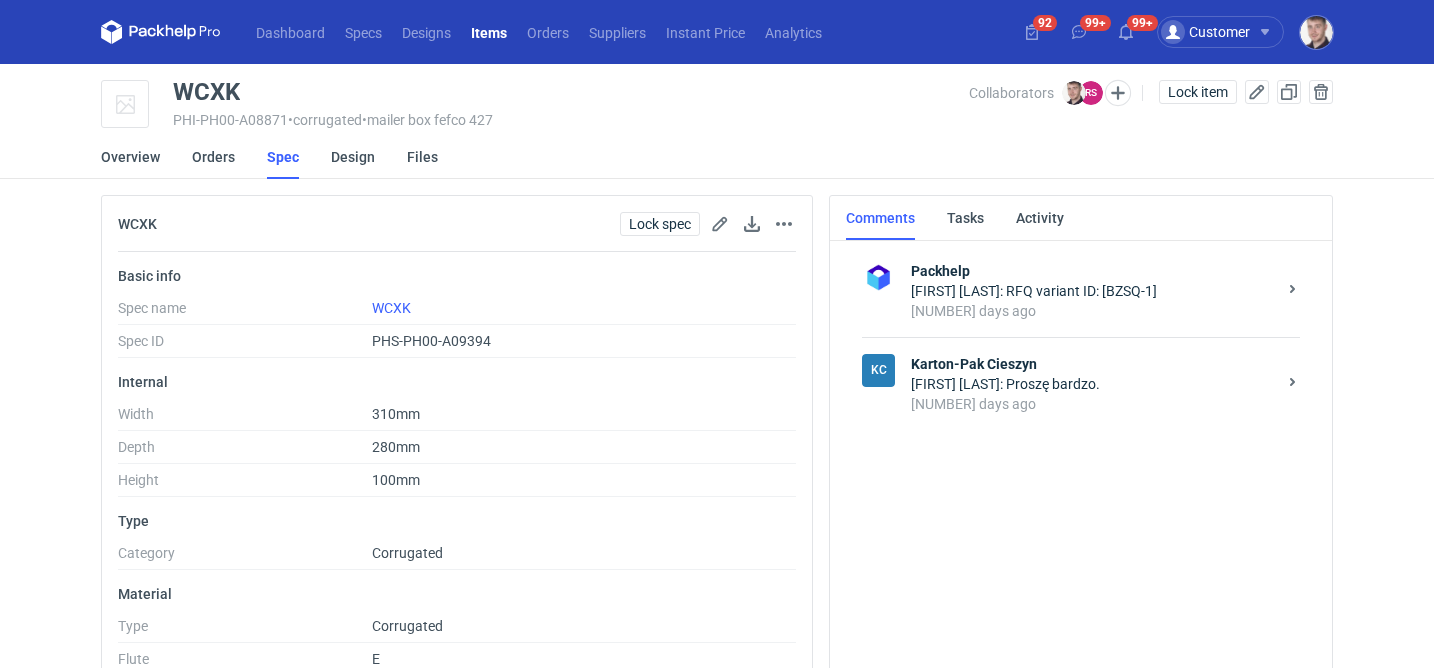 click on "Collaborators Maciej Sikora RS Rafał Stani Lock item" at bounding box center (1151, 105) 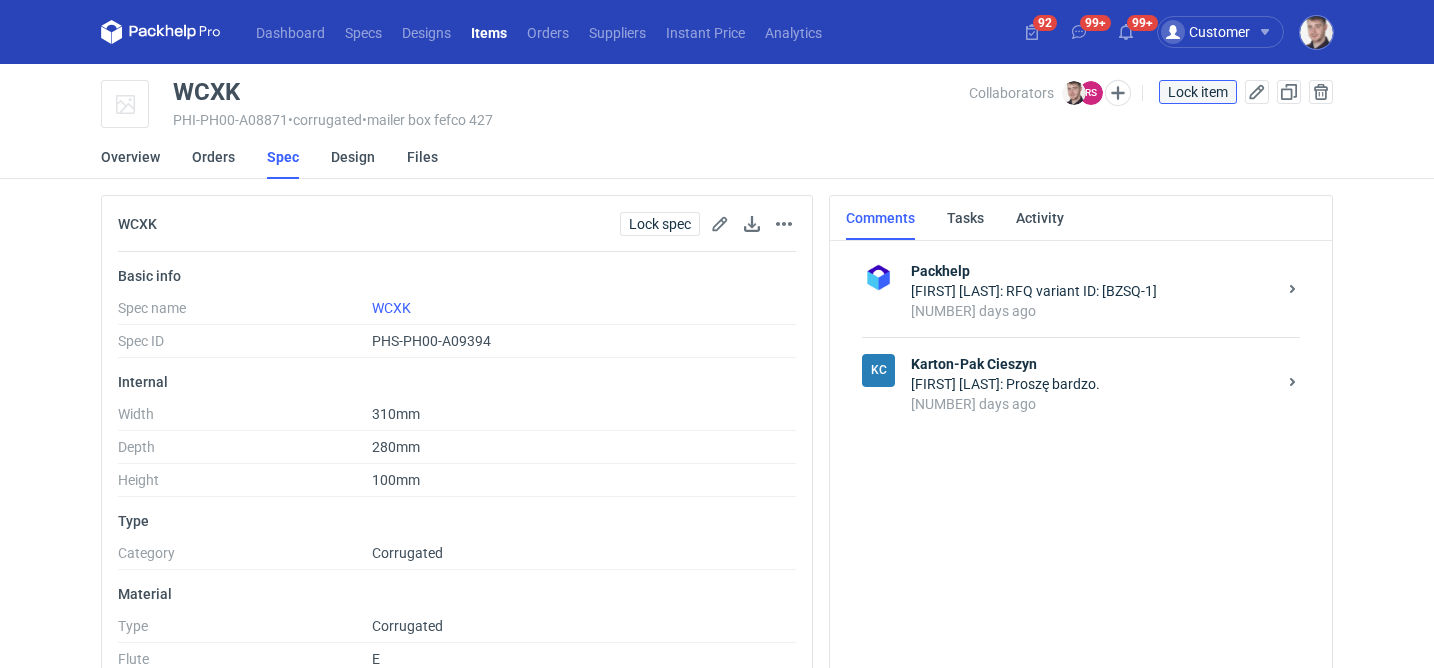 click on "Lock item" at bounding box center [1198, 92] 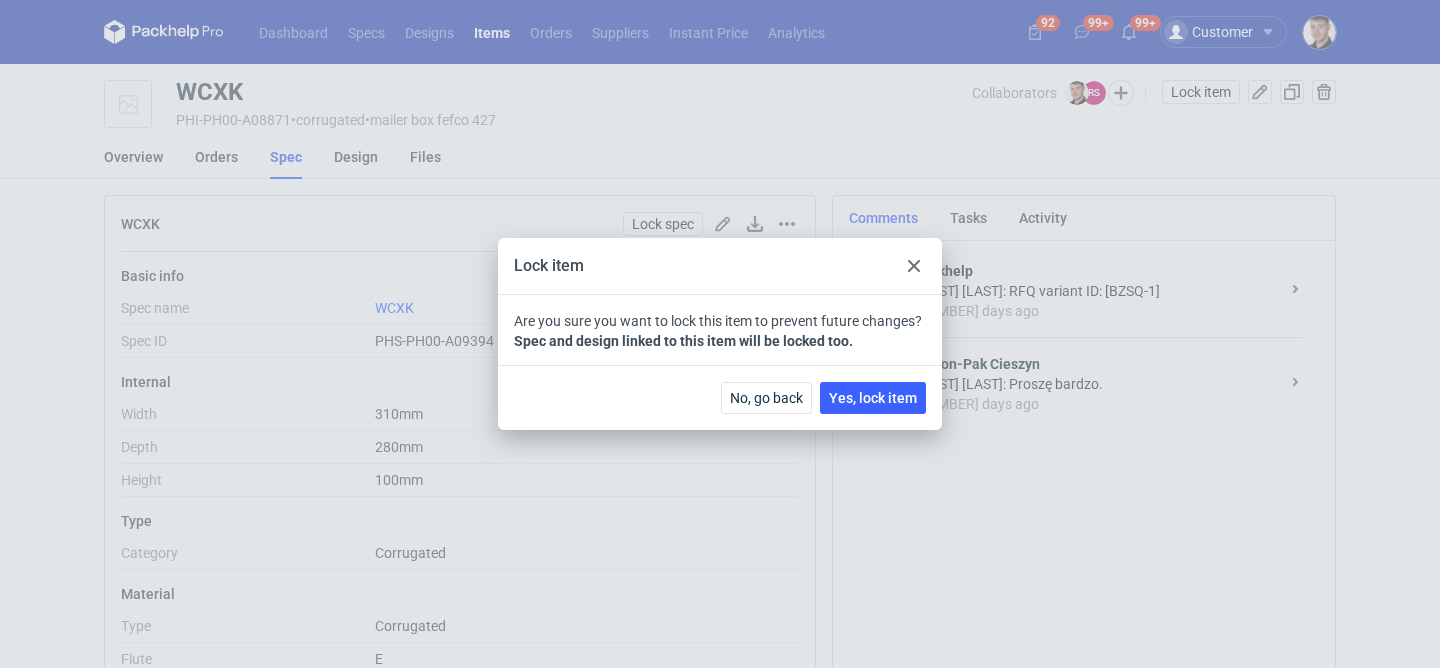 click on "No, go back Yes, lock item" at bounding box center [720, 397] 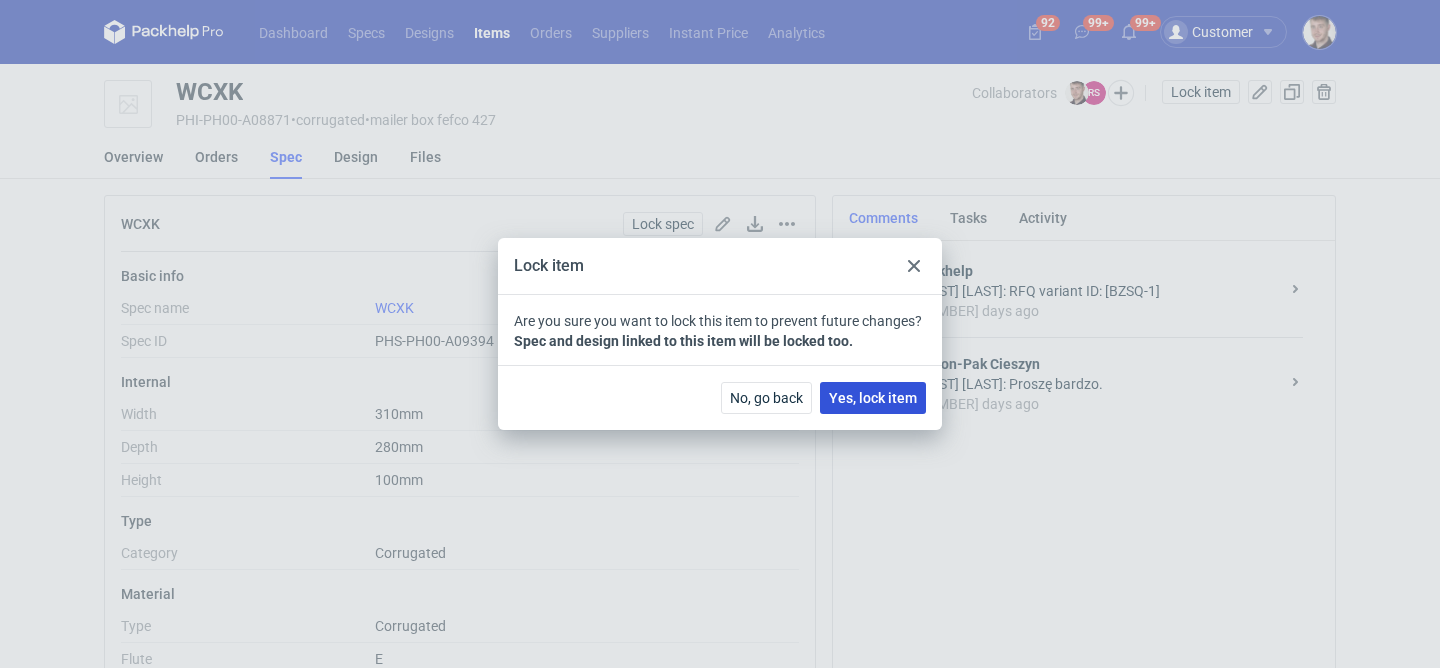 click on "Yes, lock item" at bounding box center (873, 398) 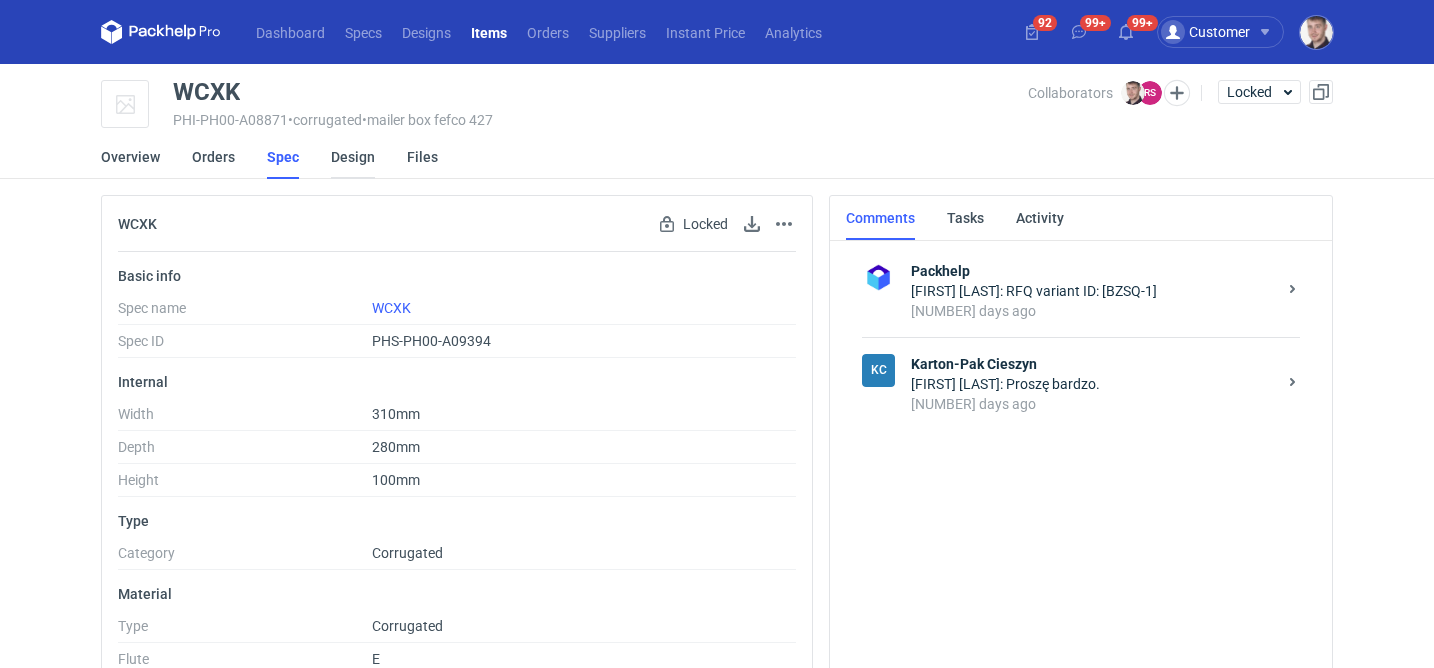 click on "Design" at bounding box center (353, 157) 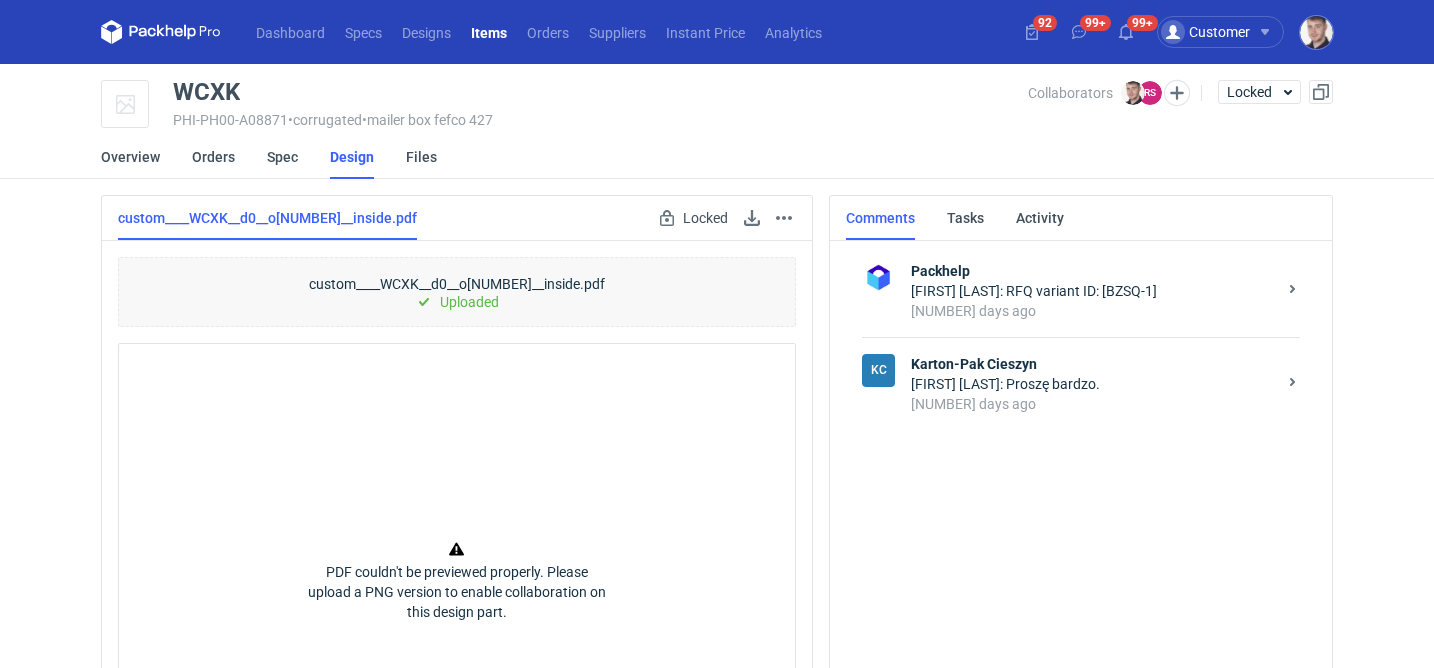 click on "Orders" at bounding box center [229, 157] 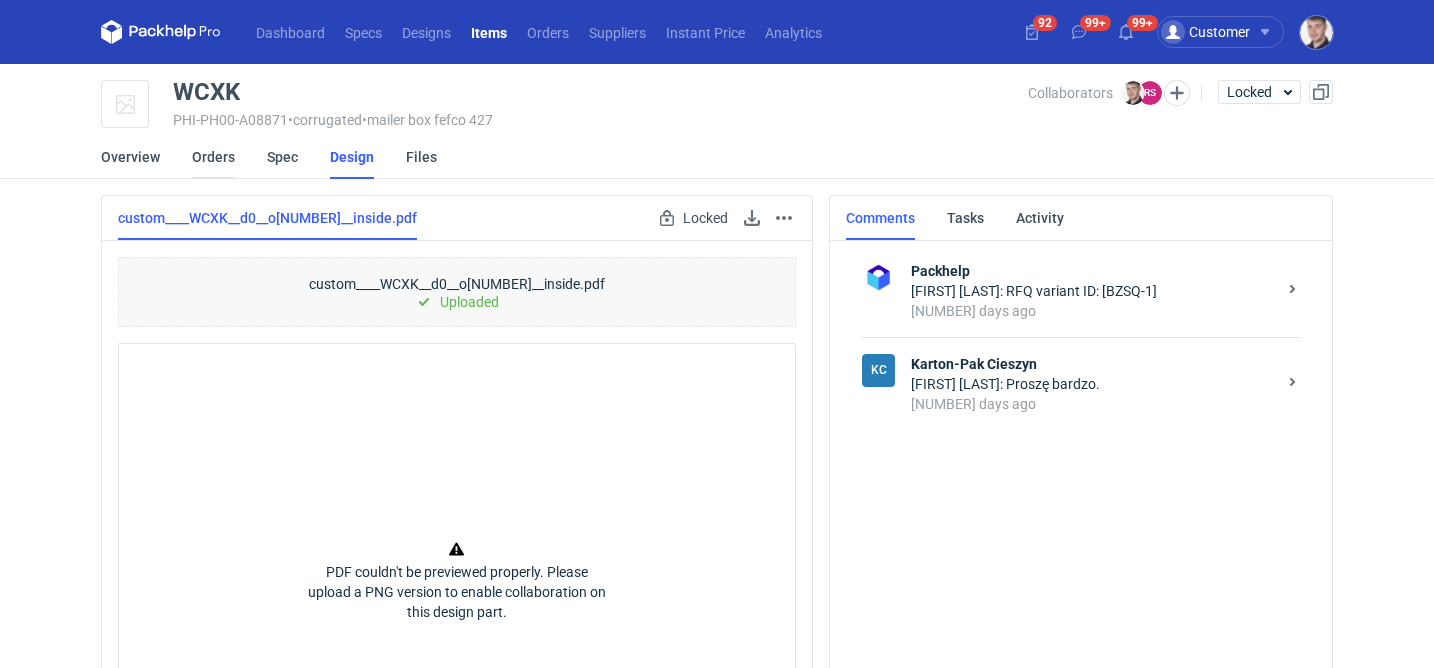 click on "Orders" at bounding box center [213, 157] 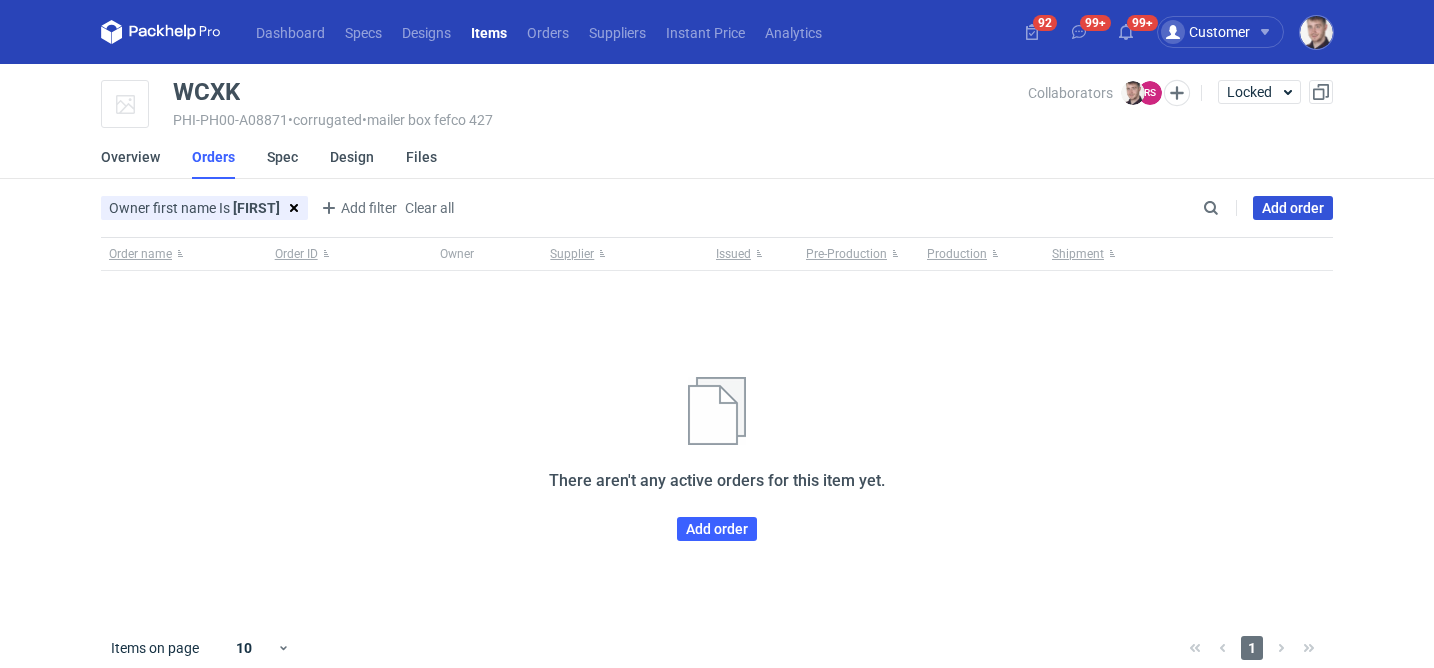 click on "Add order" at bounding box center [1293, 208] 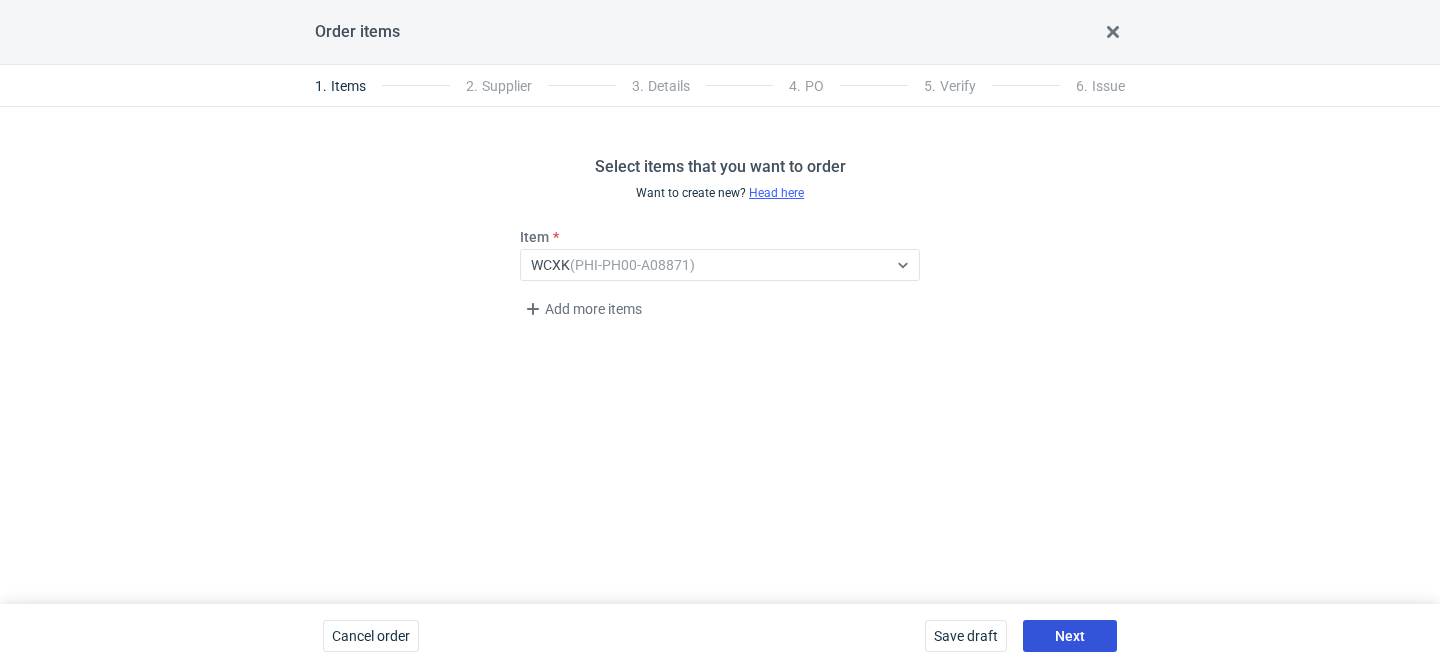 click on "Next" at bounding box center [1070, 636] 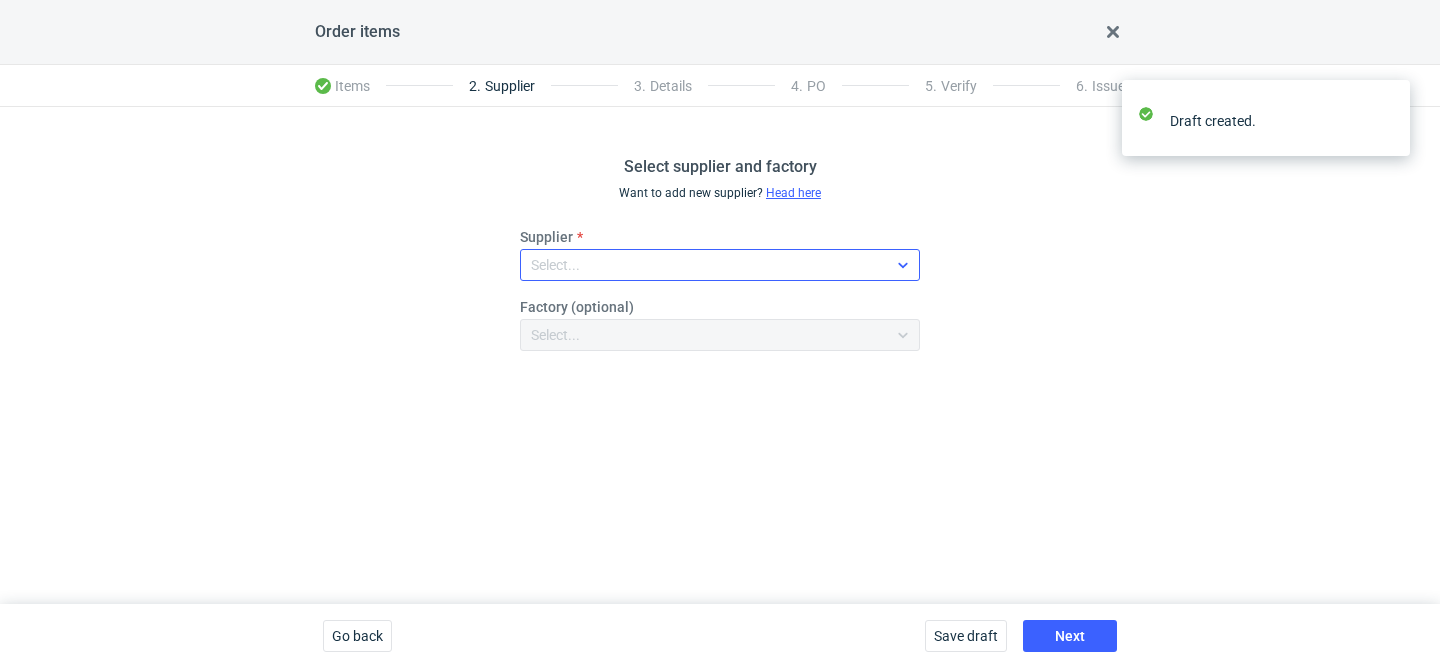 click on "Select..." at bounding box center (704, 265) 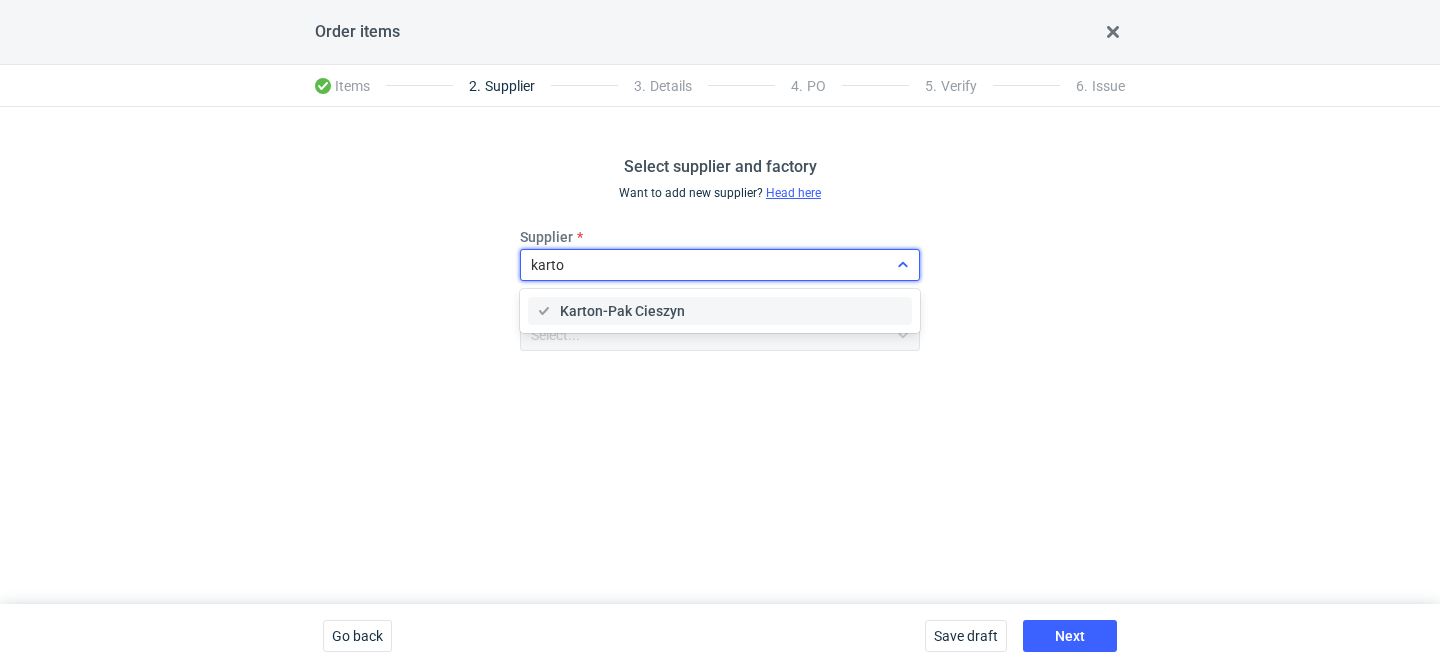 type on "karton" 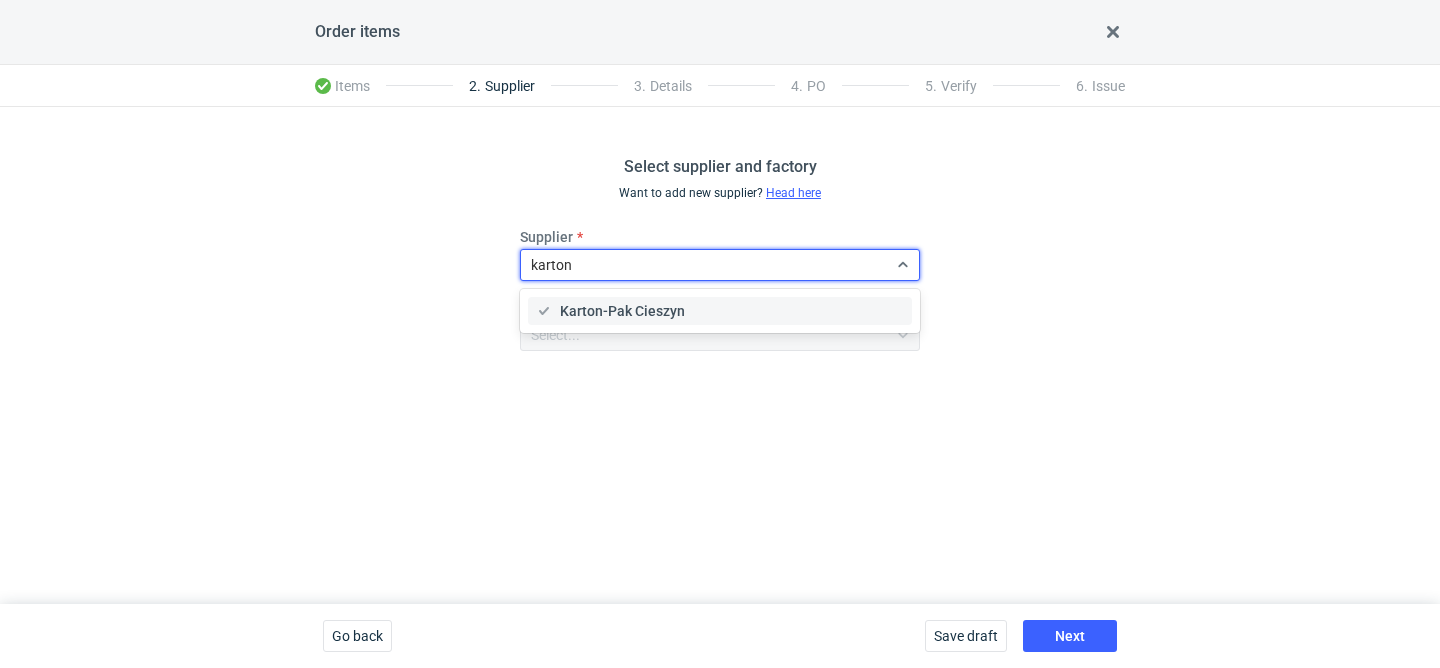click on "Karton-Pak Cieszyn" at bounding box center [622, 311] 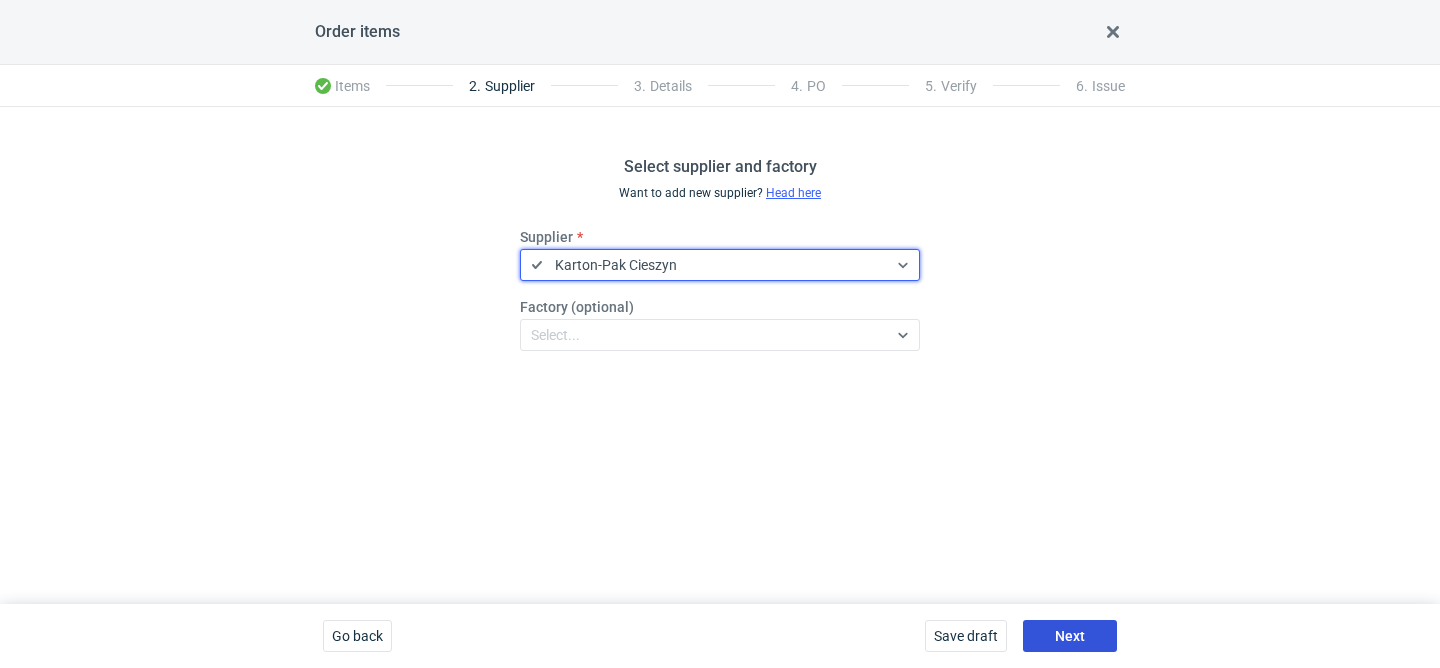 click on "Next" at bounding box center [1070, 636] 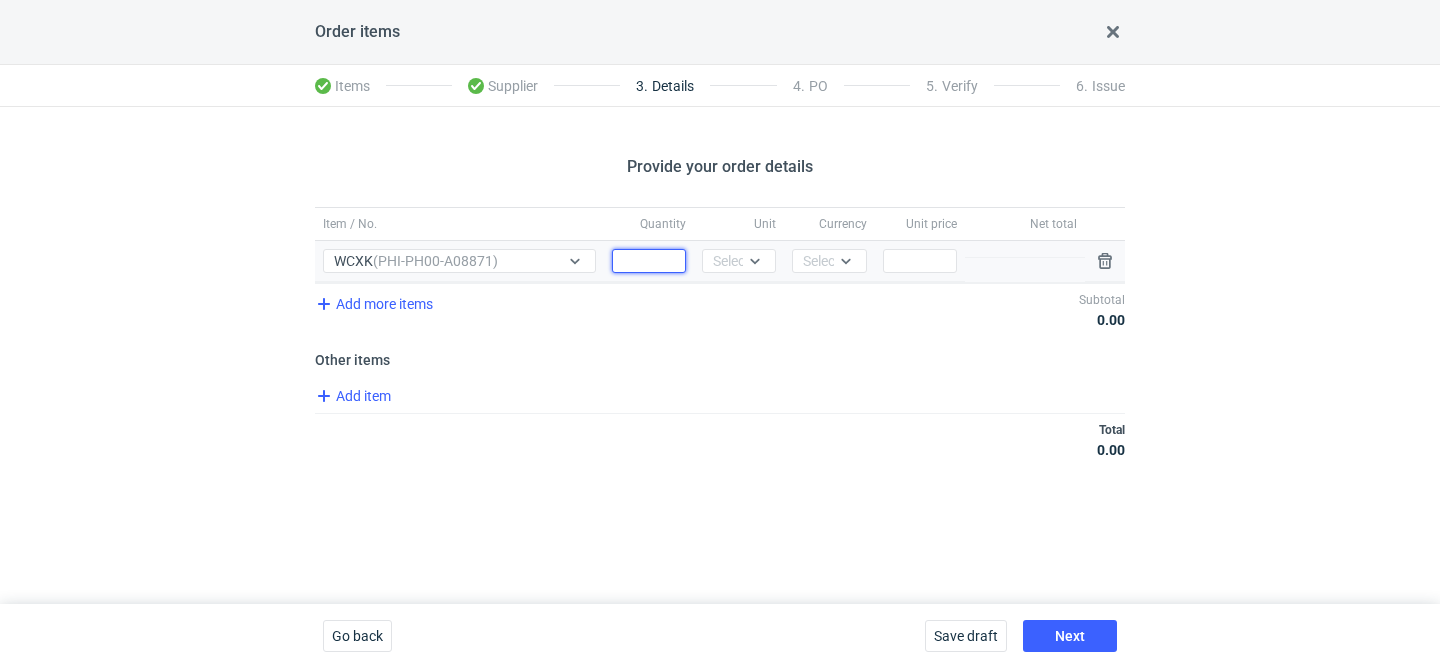 click on "Quantity" at bounding box center (649, 261) 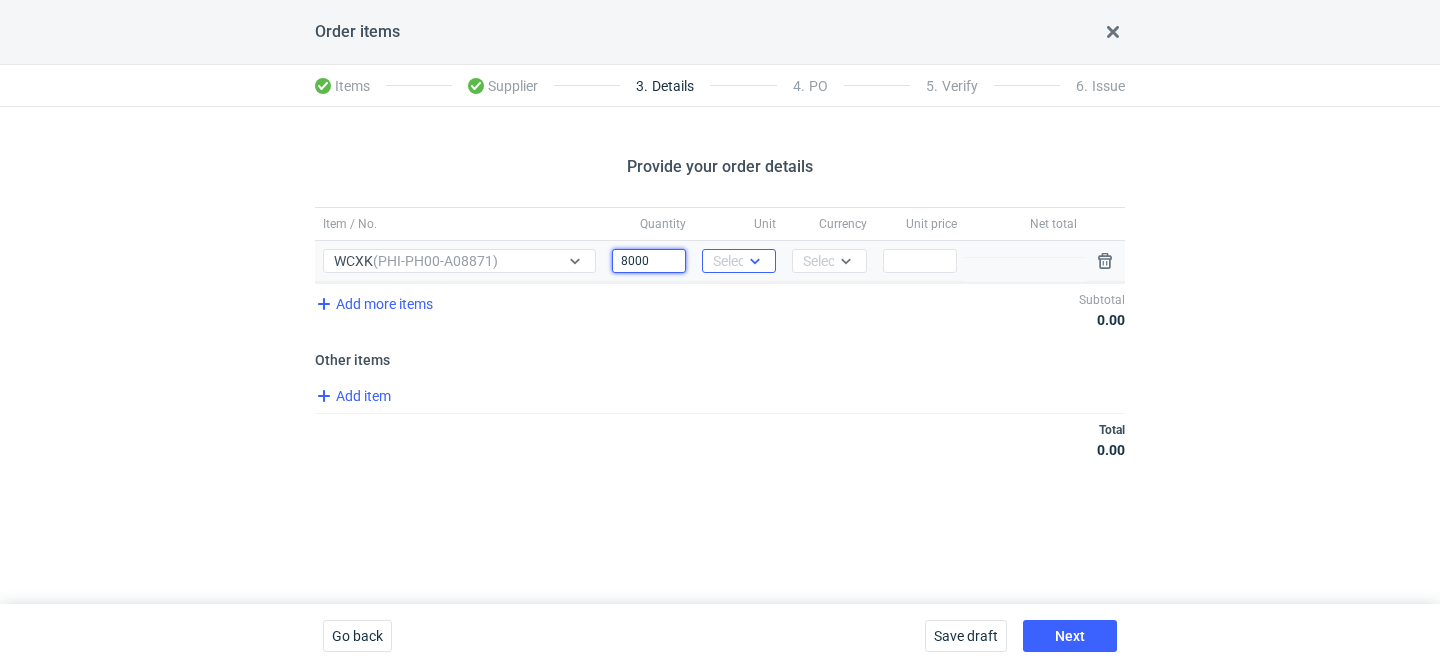 type on "8000" 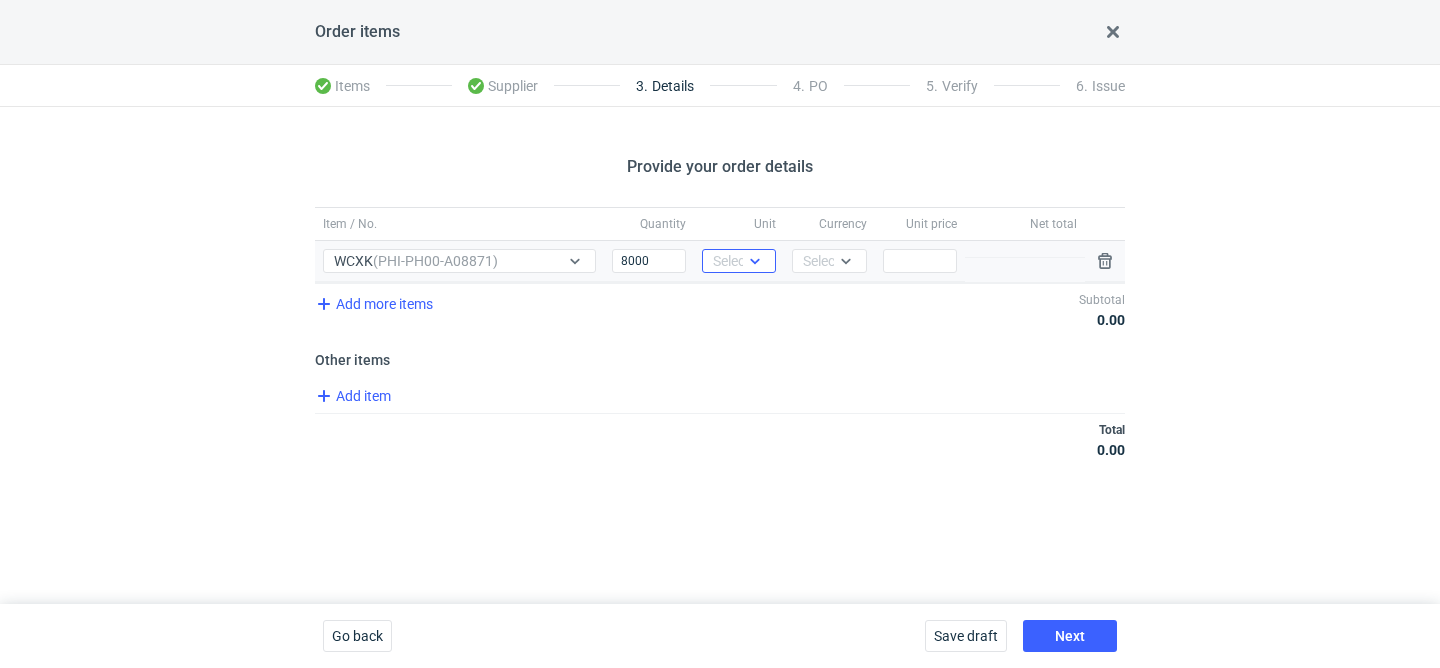 click on "Select..." at bounding box center (737, 261) 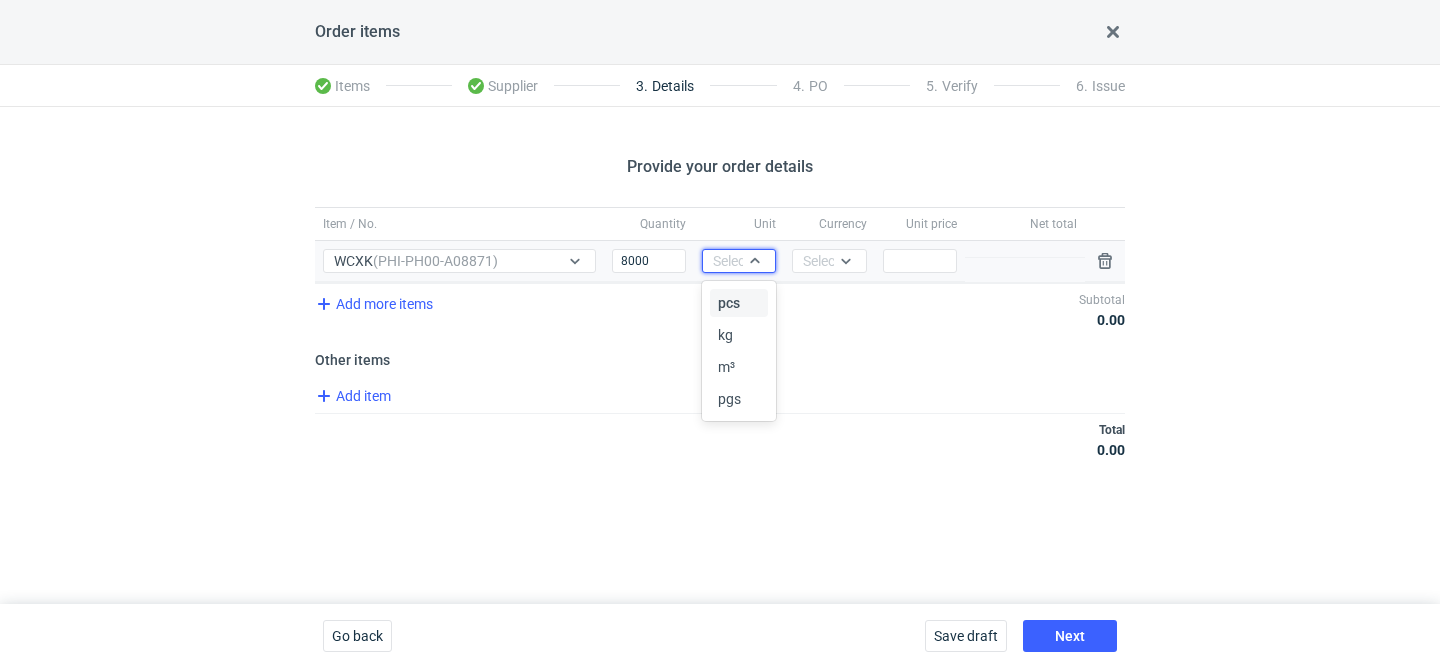 click on "pcs kg m³ pgs" at bounding box center (741, 351) 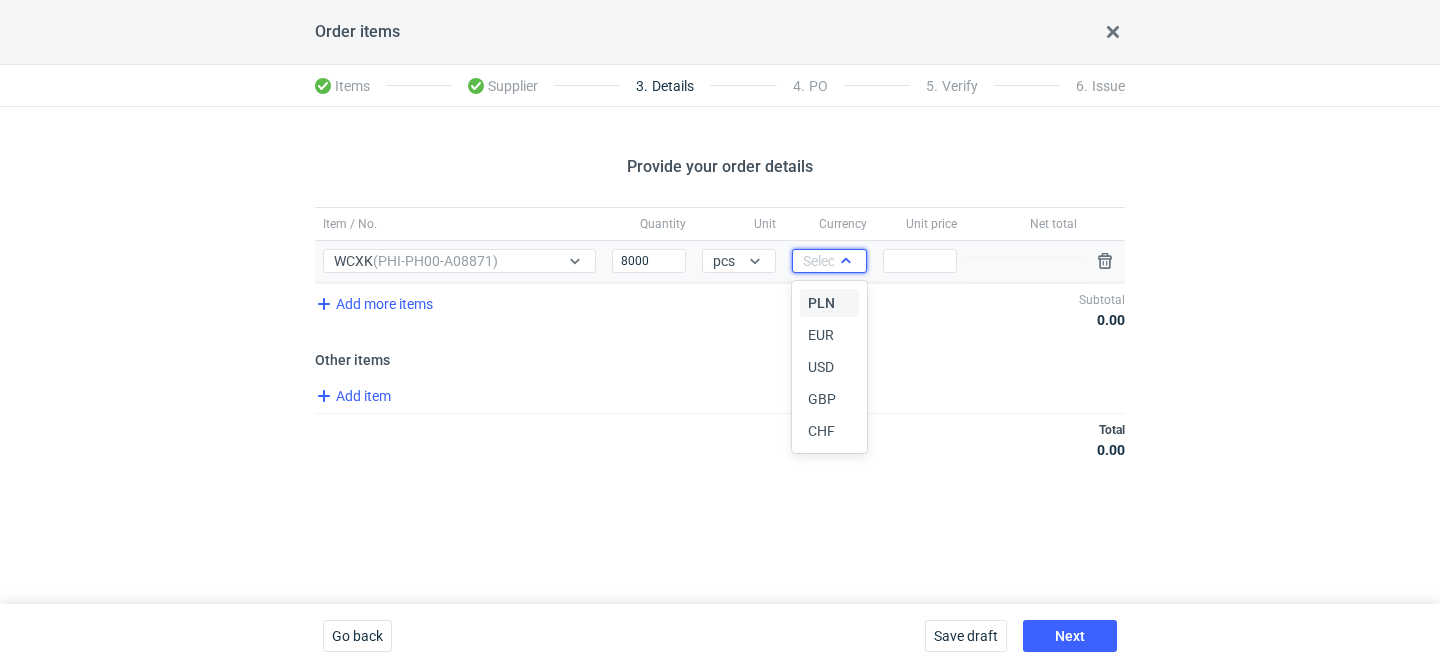 click on "Select..." at bounding box center (827, 261) 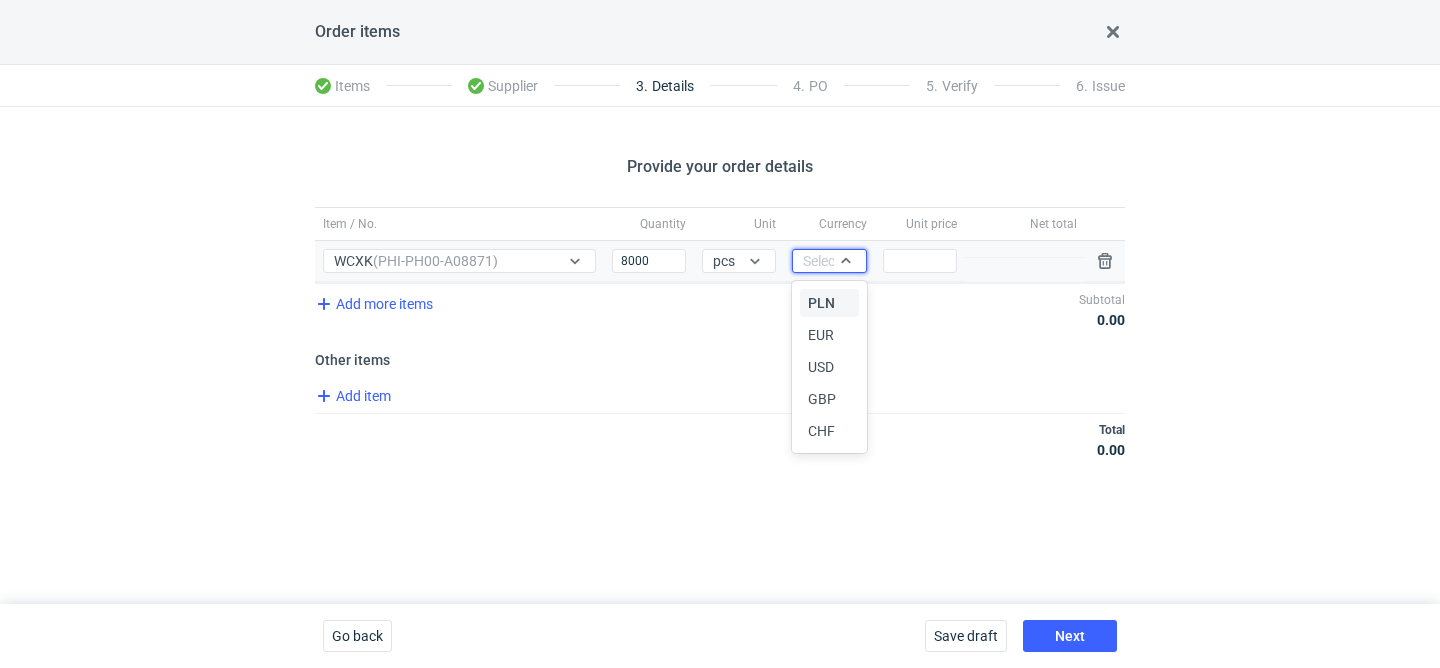 click on "PLN EUR USD GBP CHF" at bounding box center [831, 367] 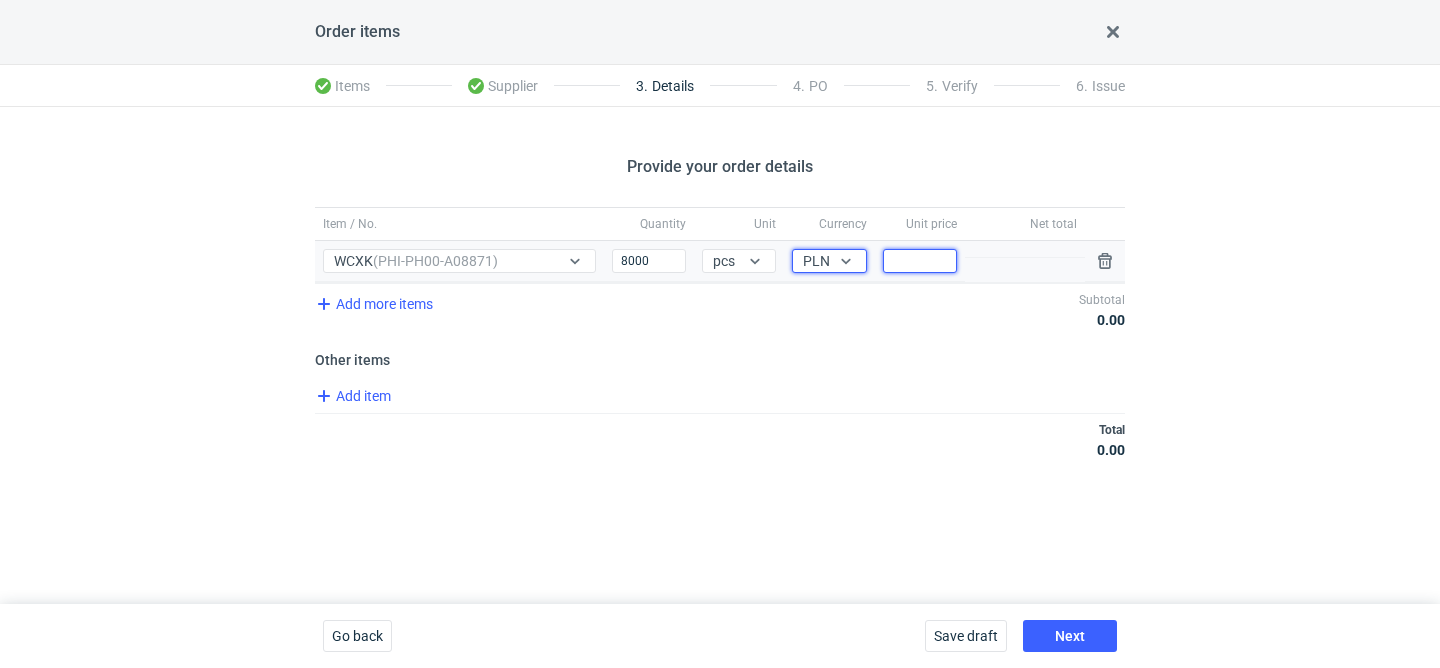 click on "Price" at bounding box center (920, 261) 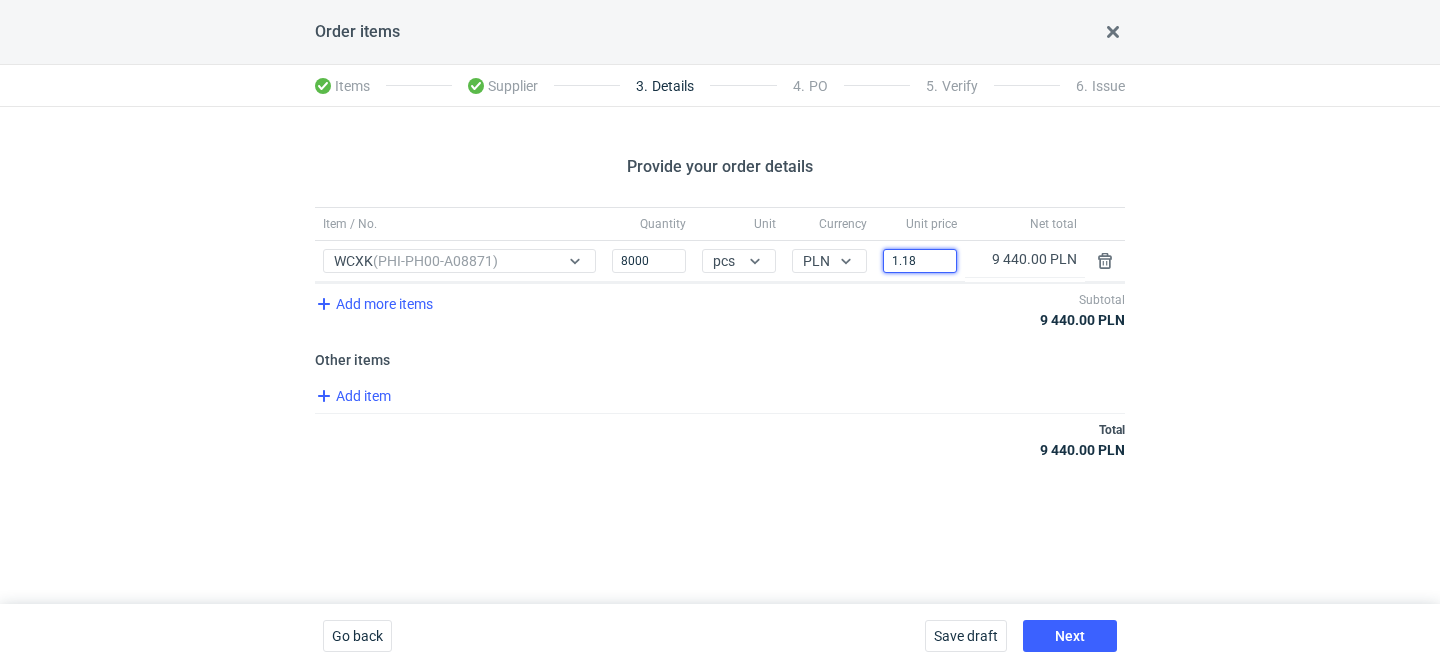 type on "1.18" 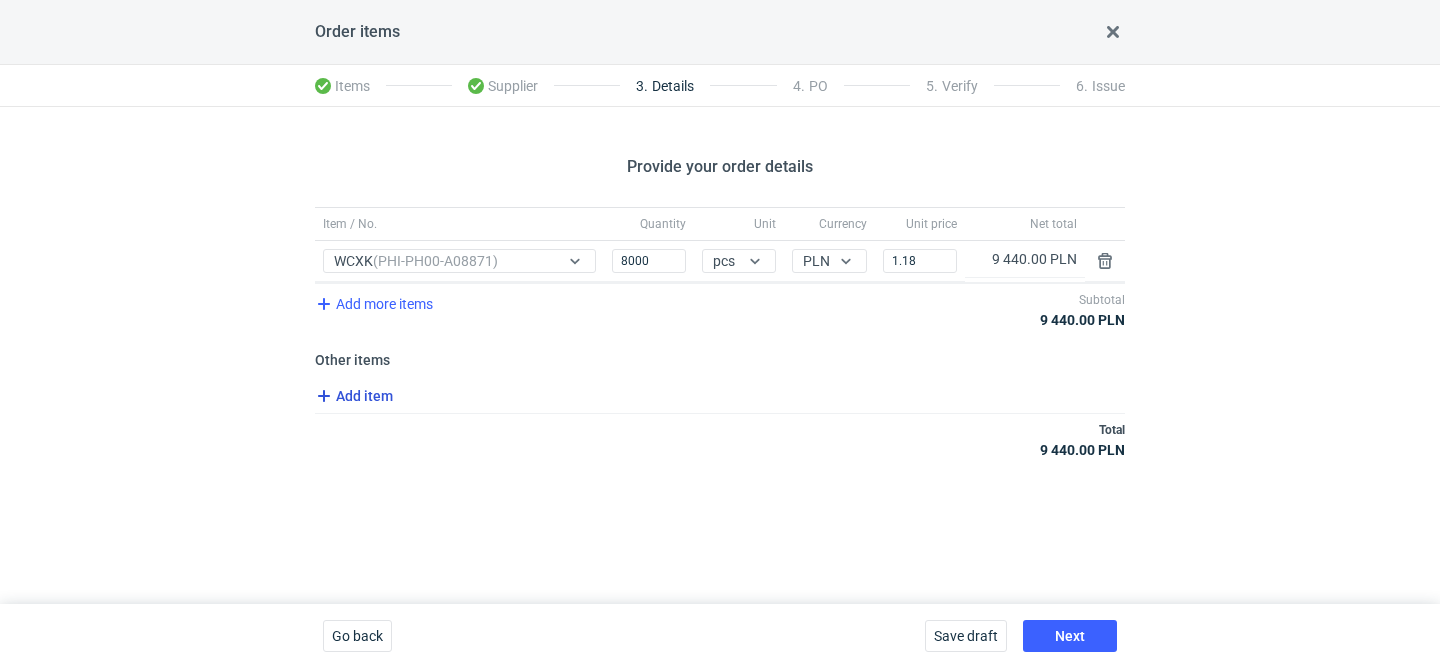 click on "Add item" at bounding box center (352, 396) 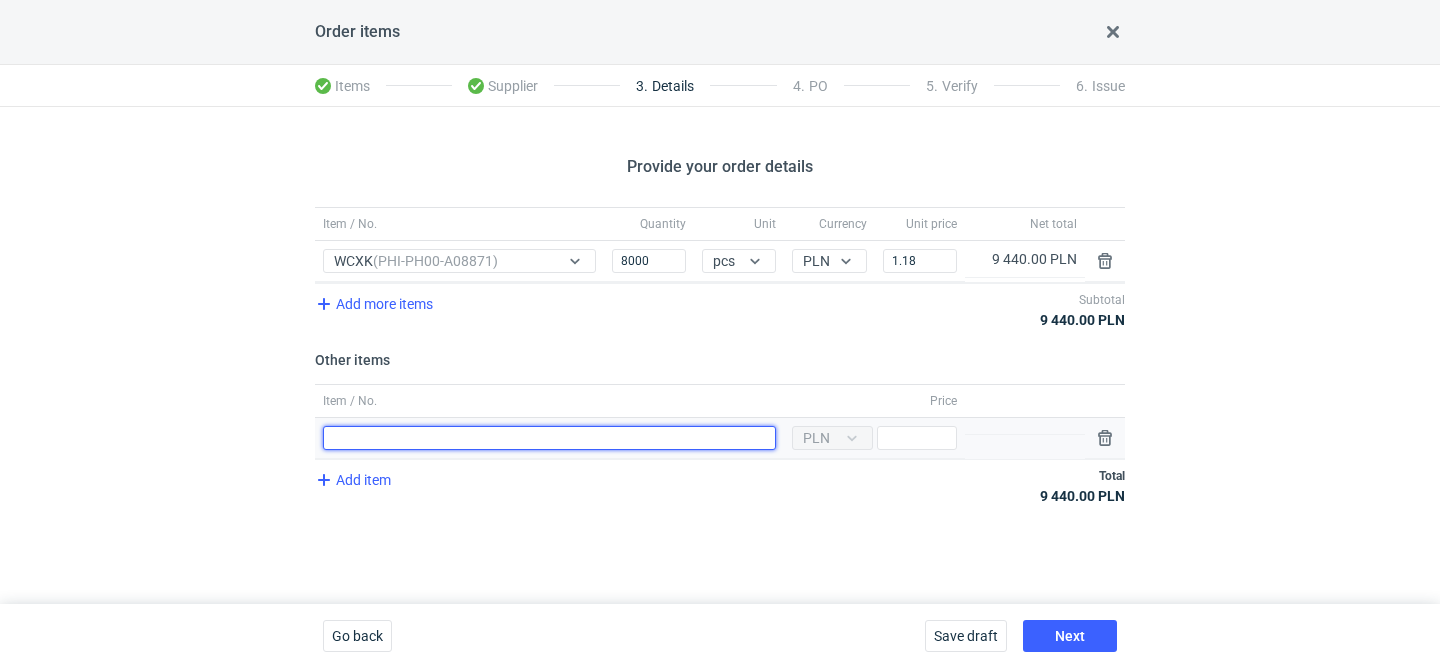 click on "Item / No." at bounding box center (549, 438) 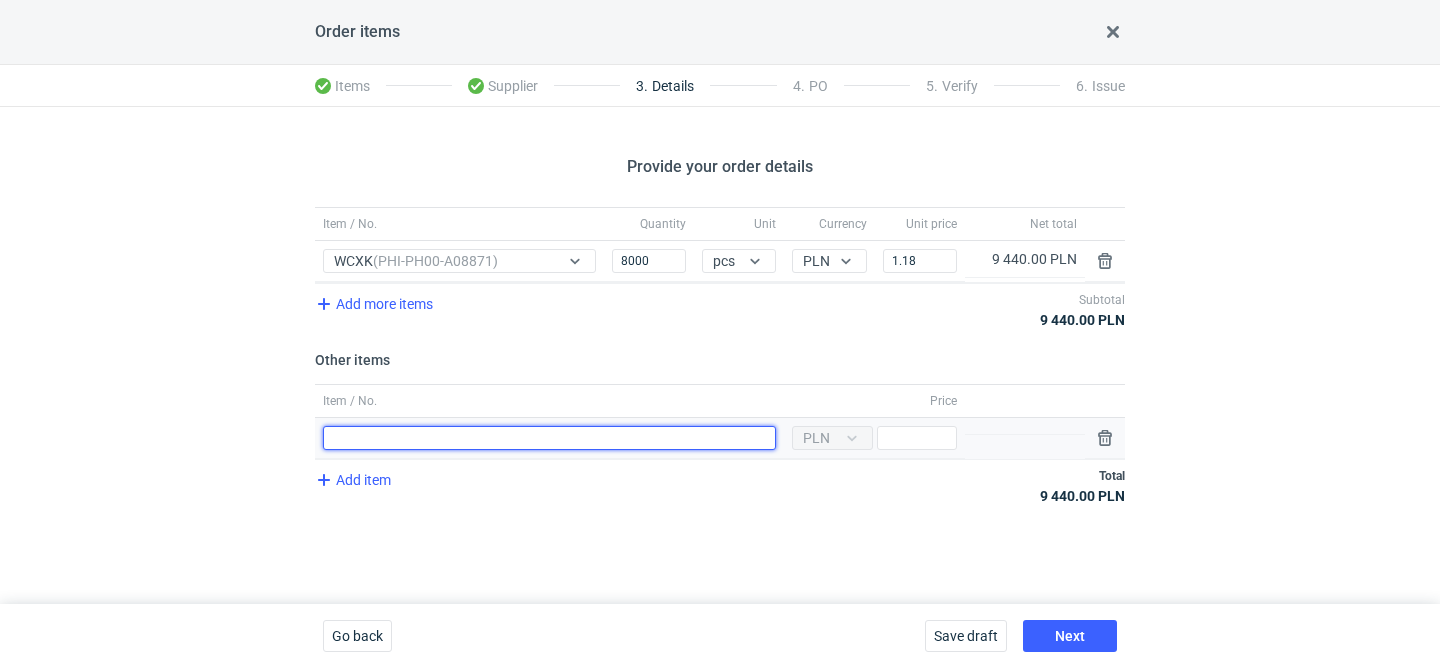 type on "narzędzia" 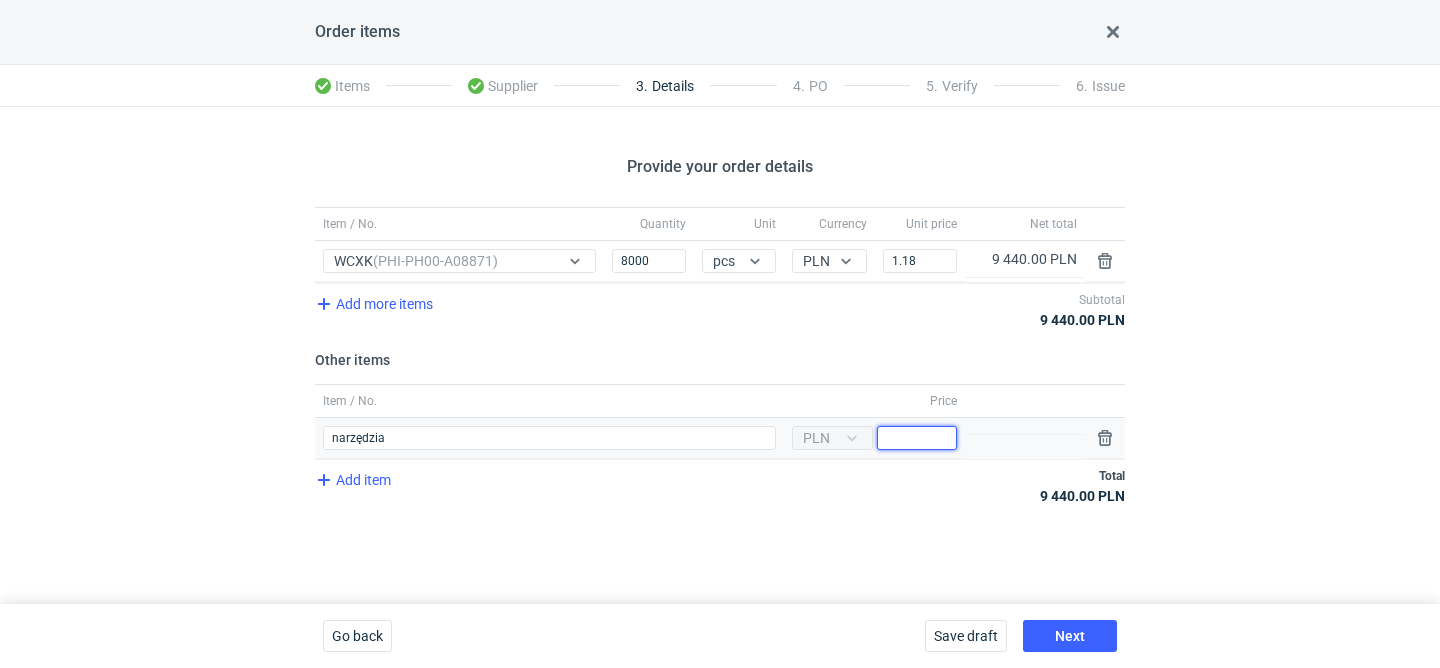 click on "Item / No. narzędzia Currency PLN Price" at bounding box center (720, 438) 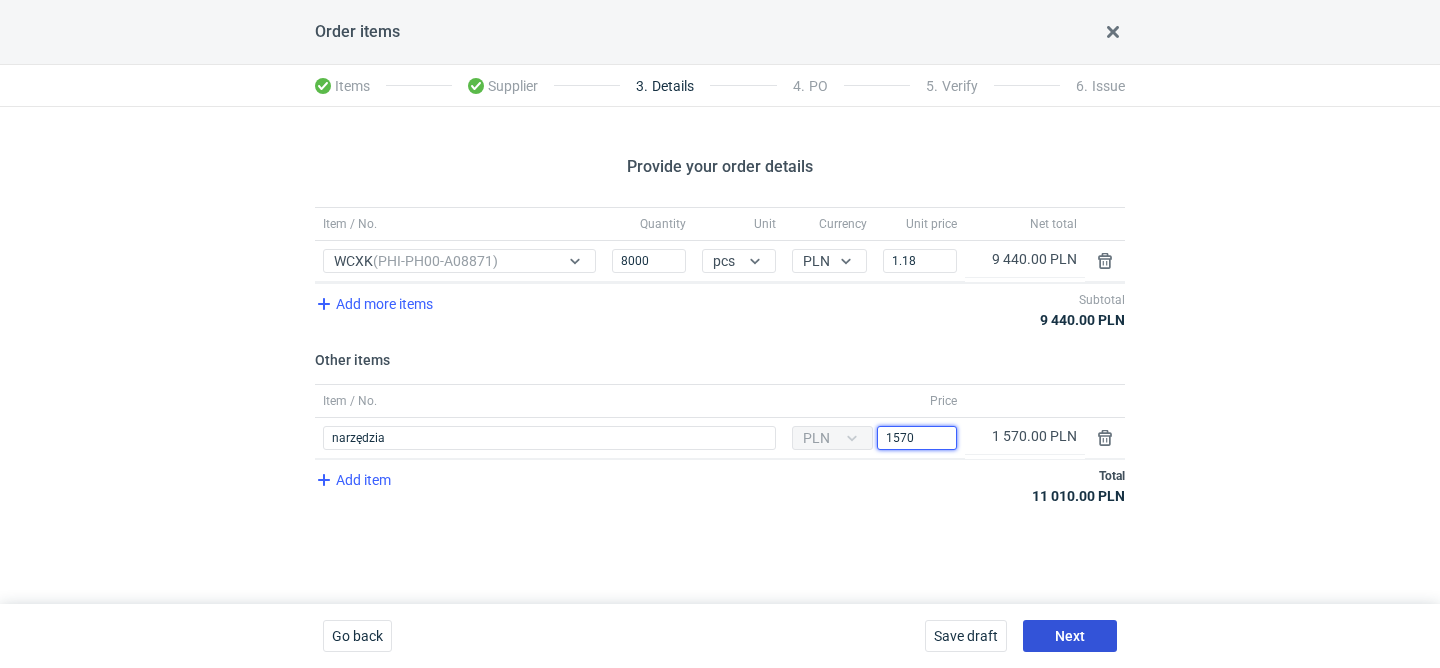 type on "1570" 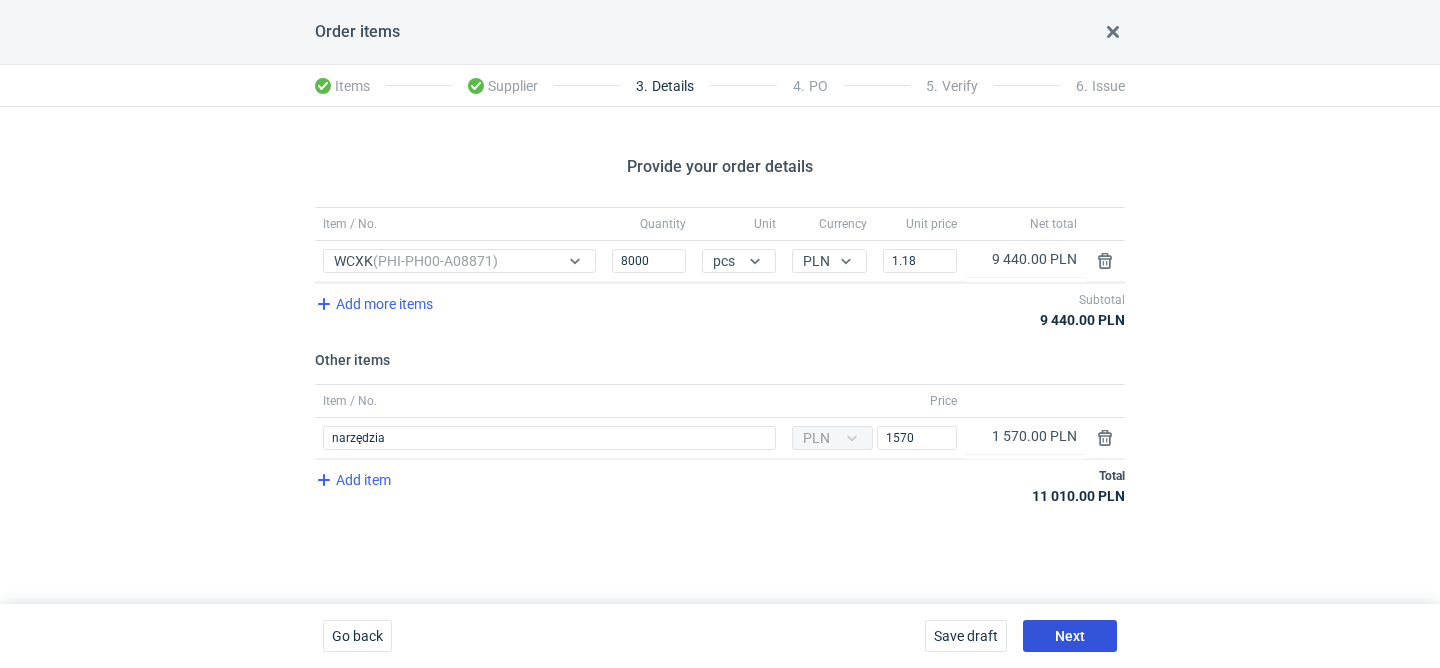 click on "Next" at bounding box center [1070, 636] 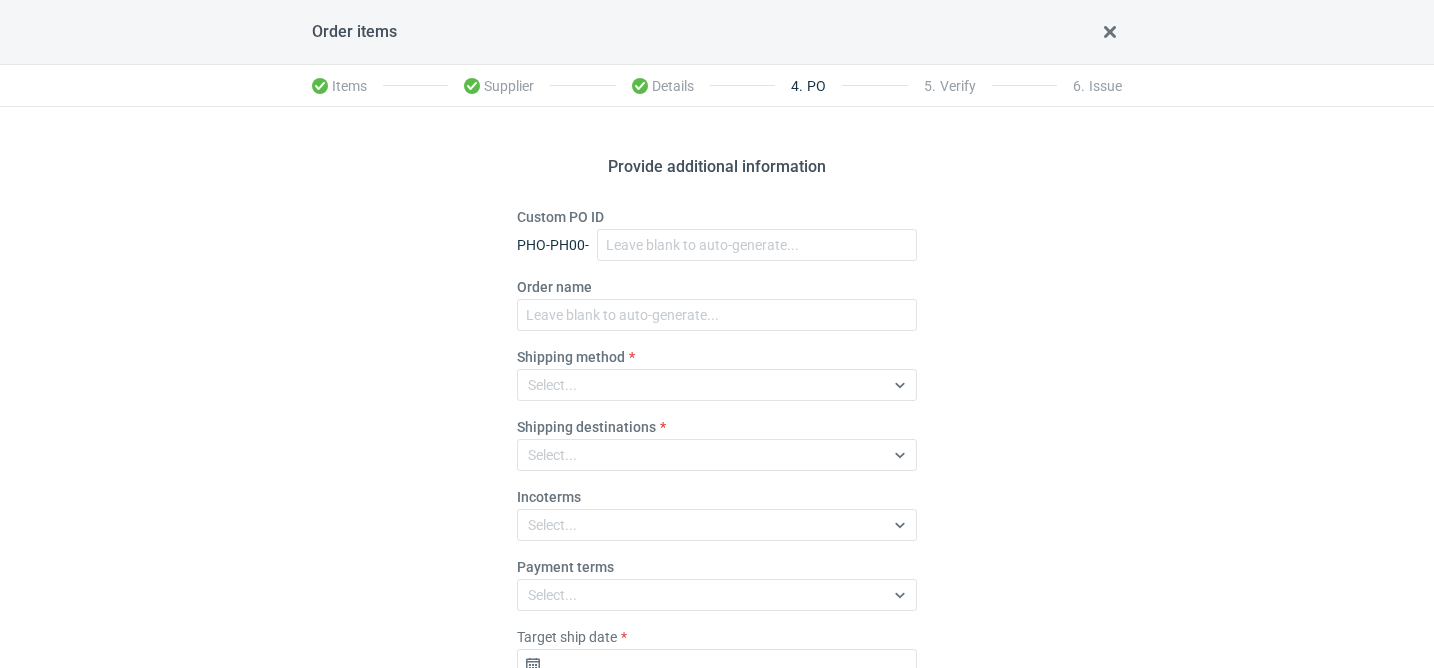 click on "Order name" at bounding box center (717, 304) 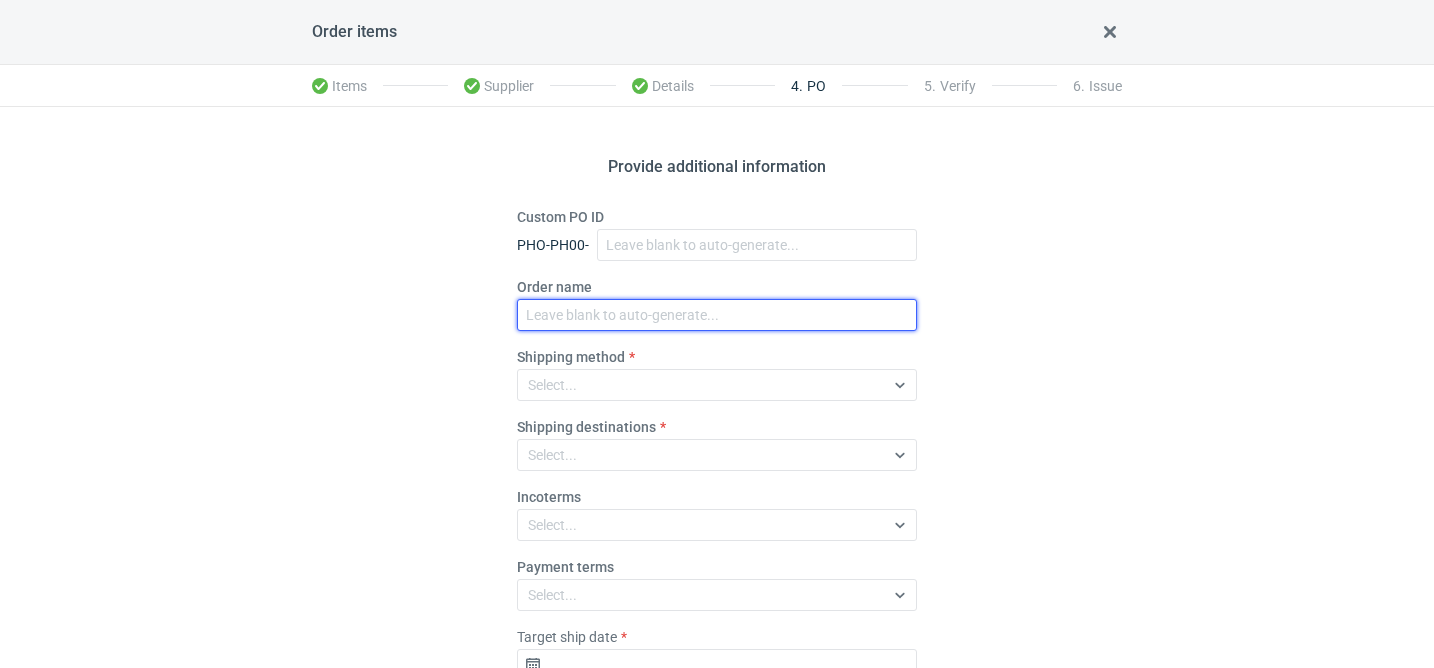 click on "Order name" at bounding box center (717, 315) 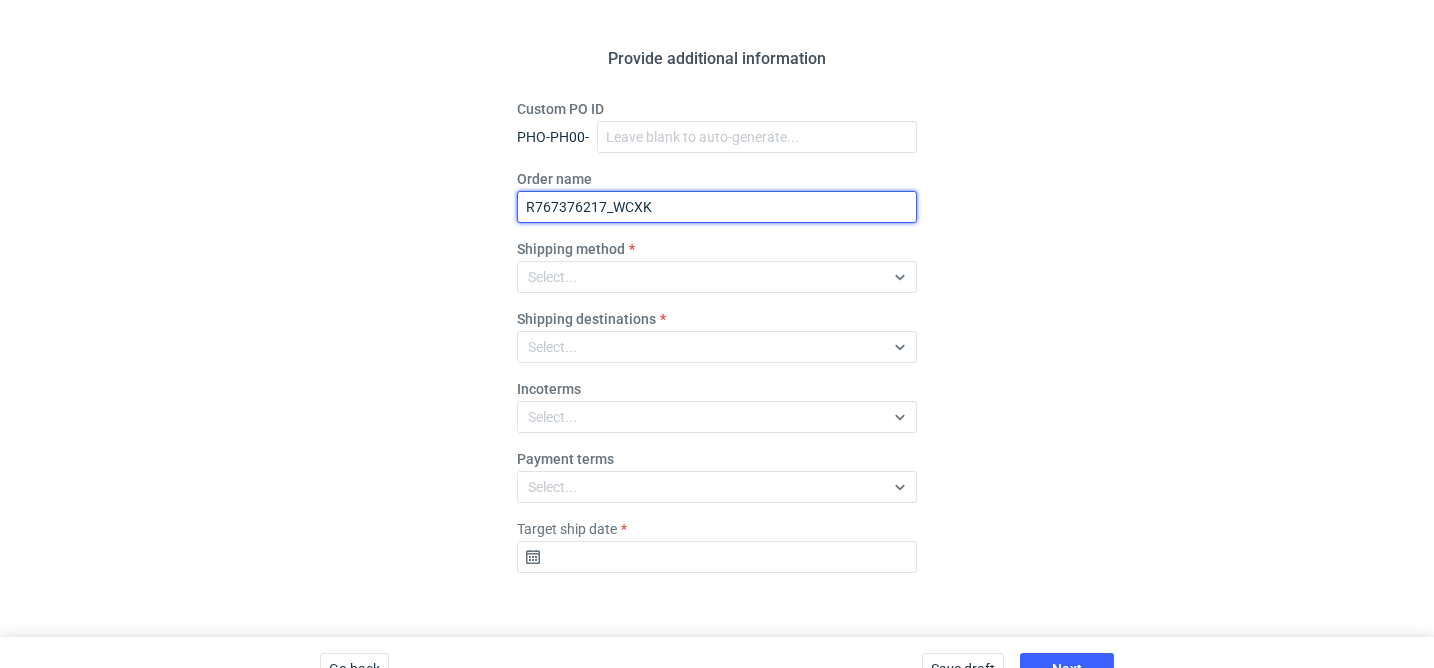 scroll, scrollTop: 141, scrollLeft: 0, axis: vertical 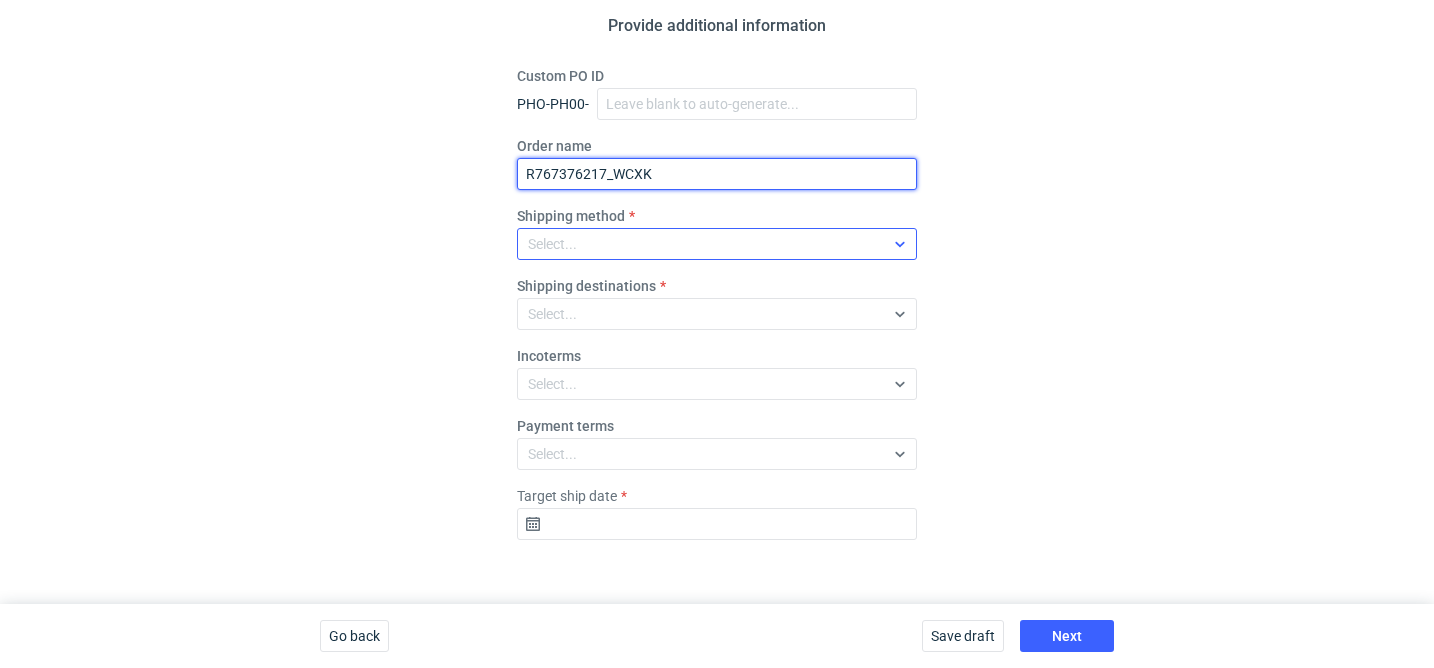 type on "R767376217_WCXK" 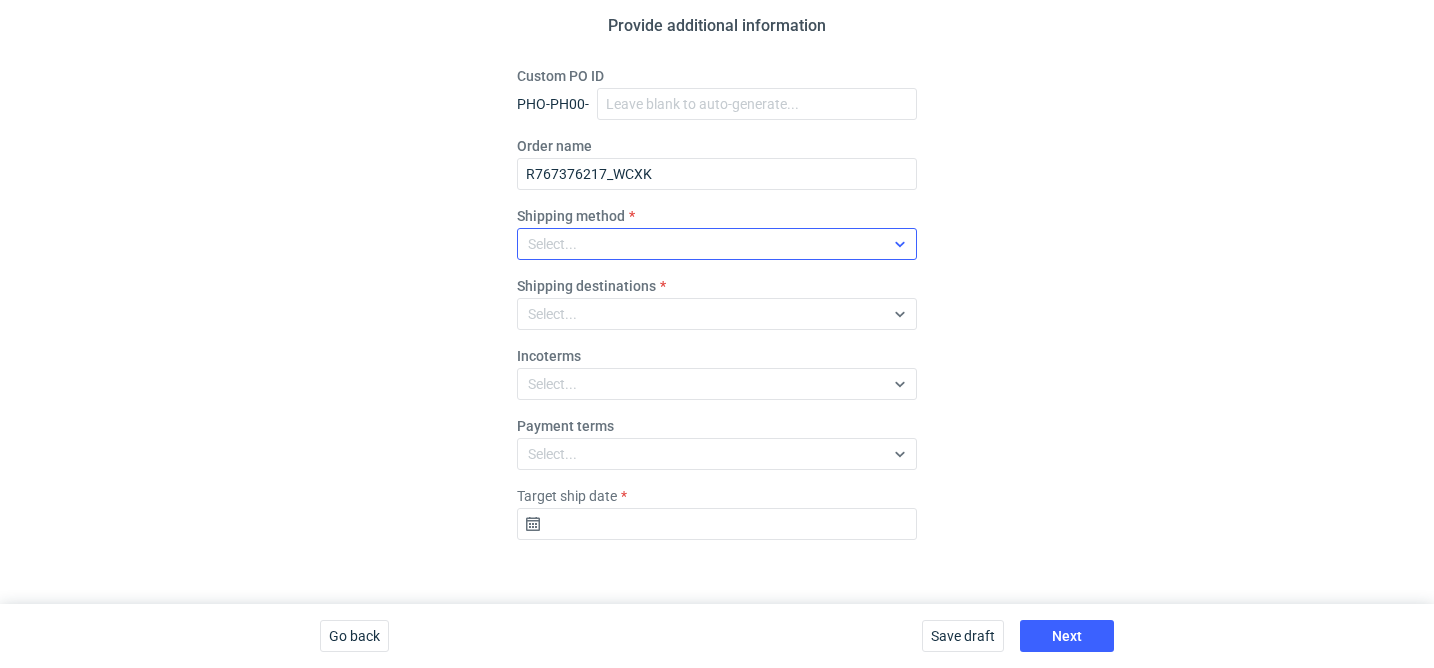 click on "Select..." at bounding box center [701, 244] 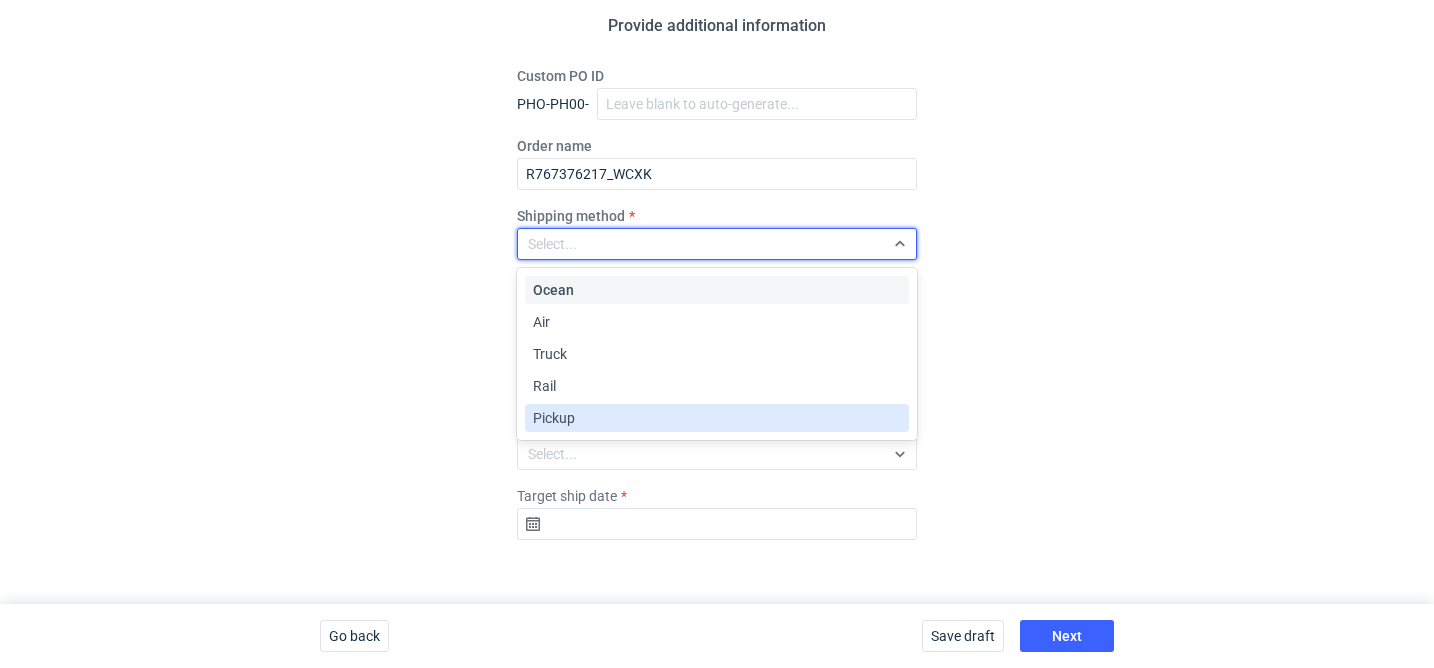 click on "Pickup" at bounding box center (717, 418) 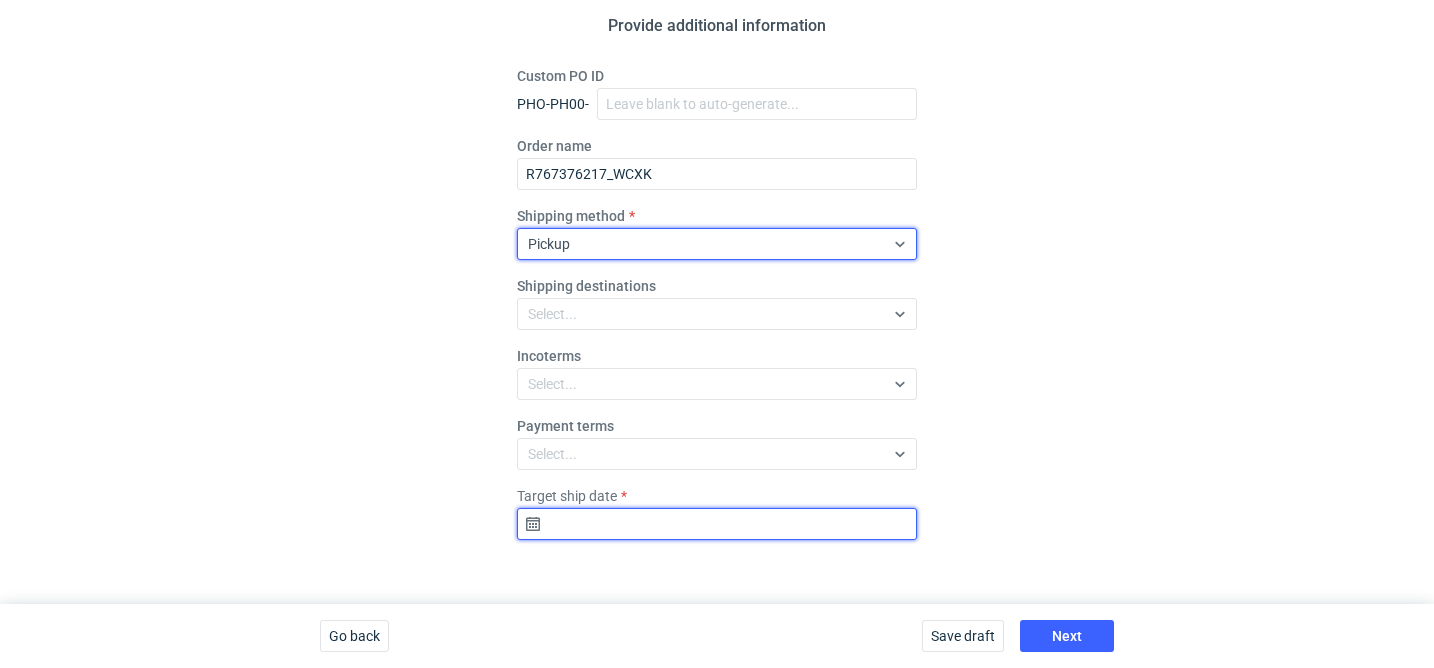 click on "Target ship date" at bounding box center (717, 524) 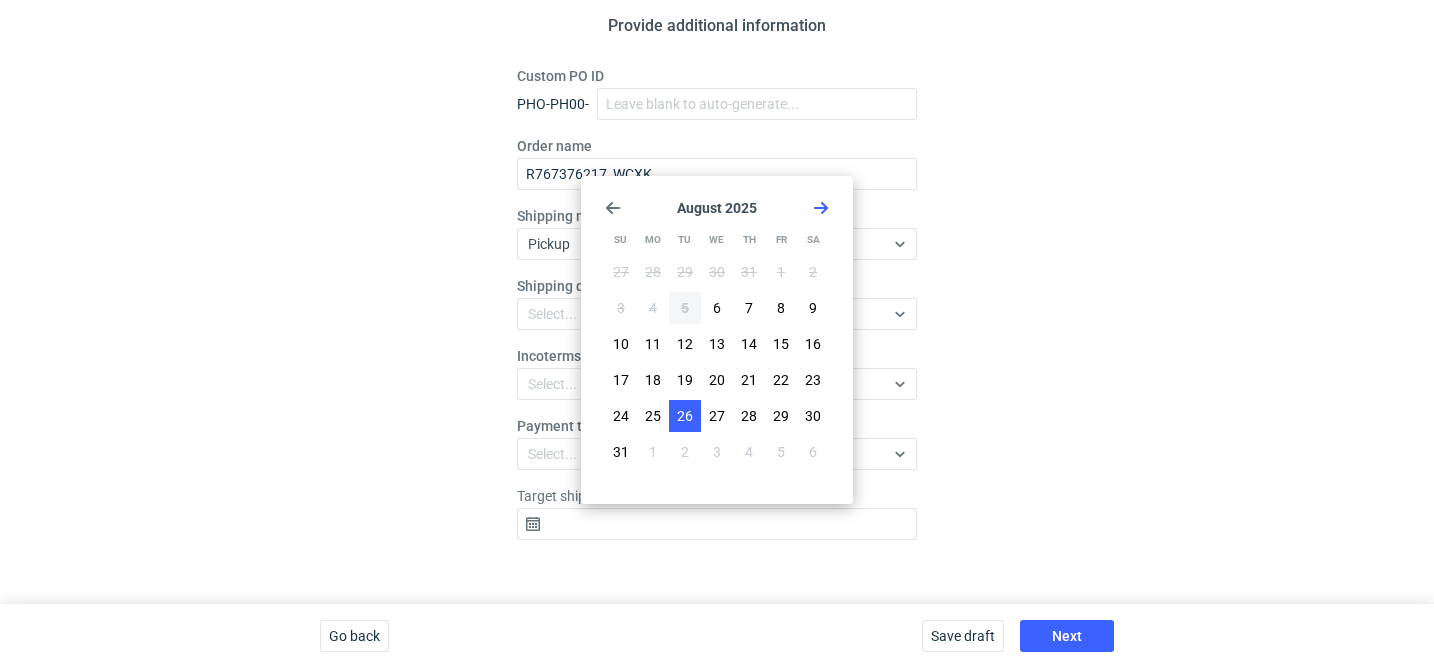 click on "26" at bounding box center [685, 416] 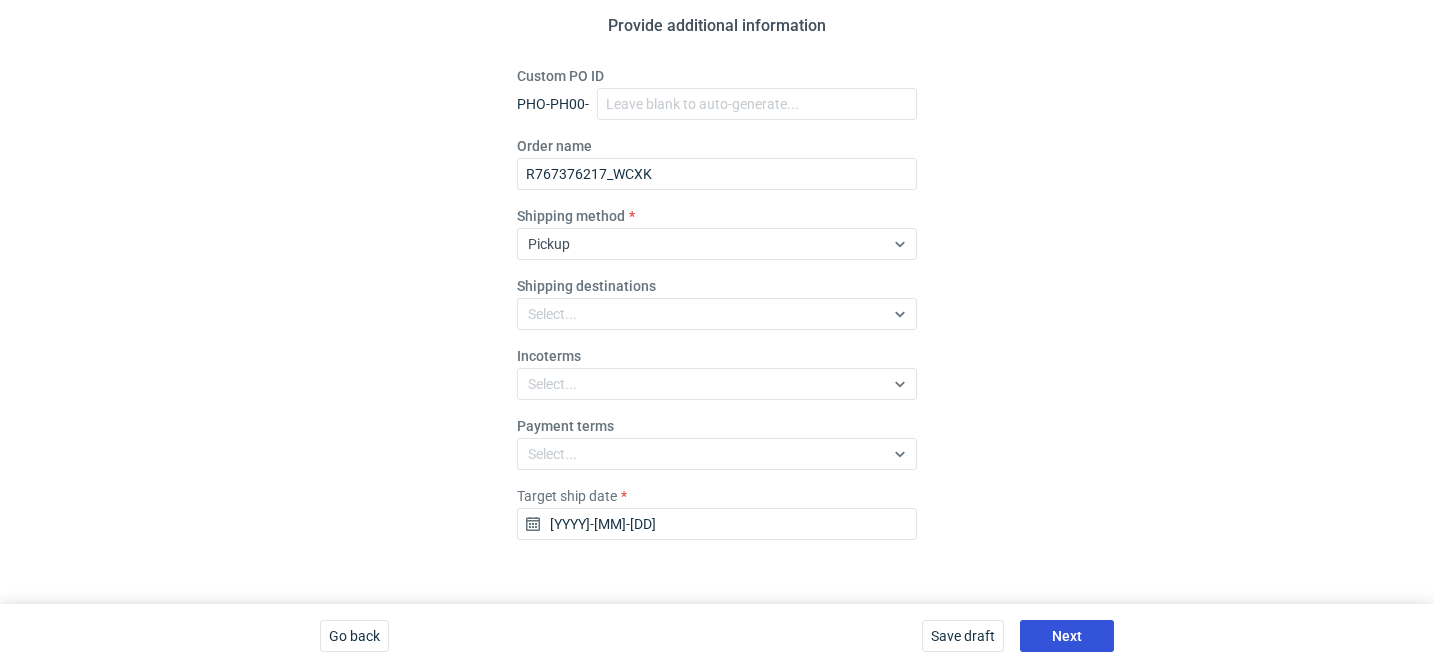 click on "Next" at bounding box center (1067, 636) 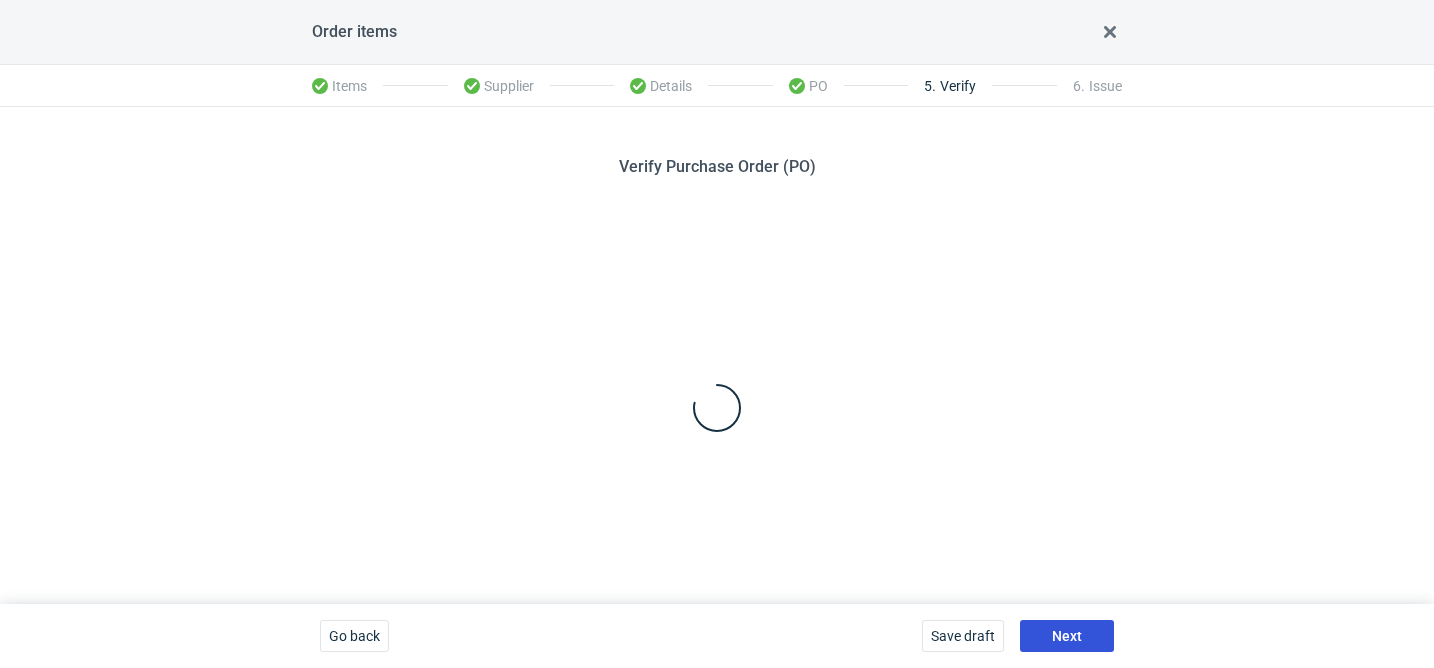 scroll, scrollTop: 0, scrollLeft: 0, axis: both 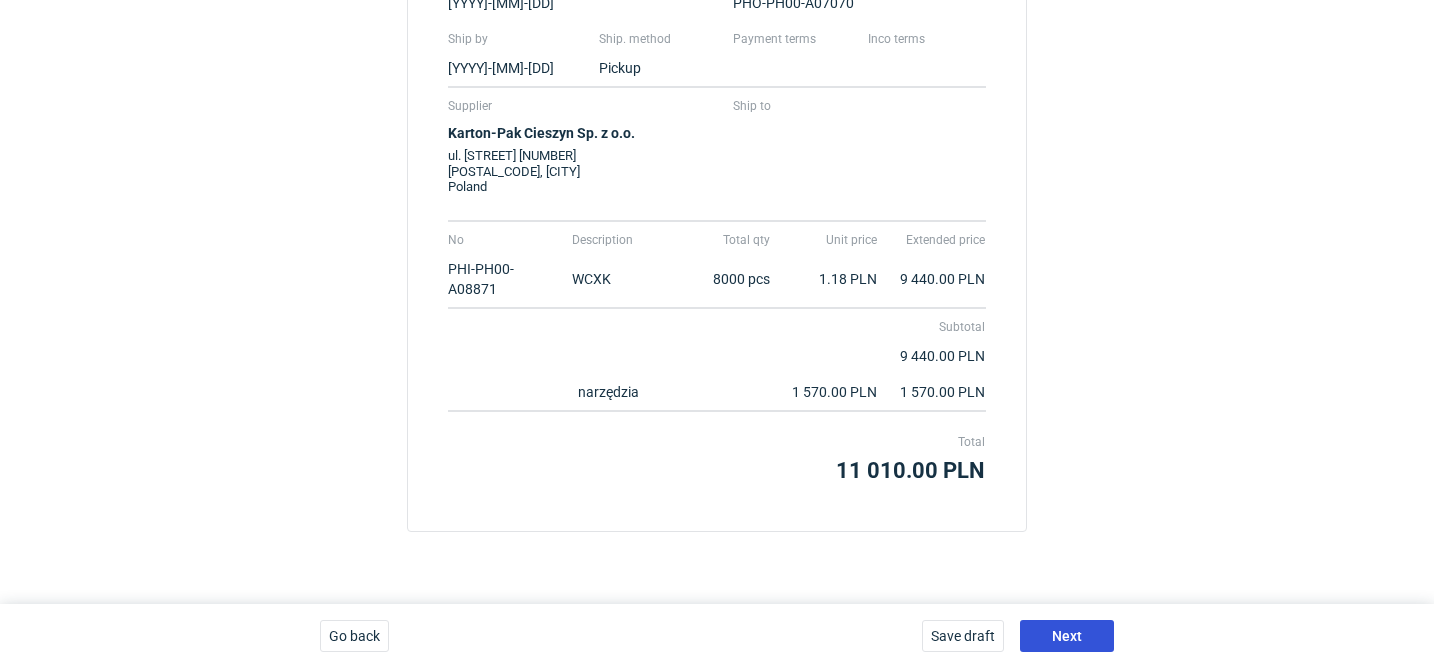 click on "Next" at bounding box center [1067, 636] 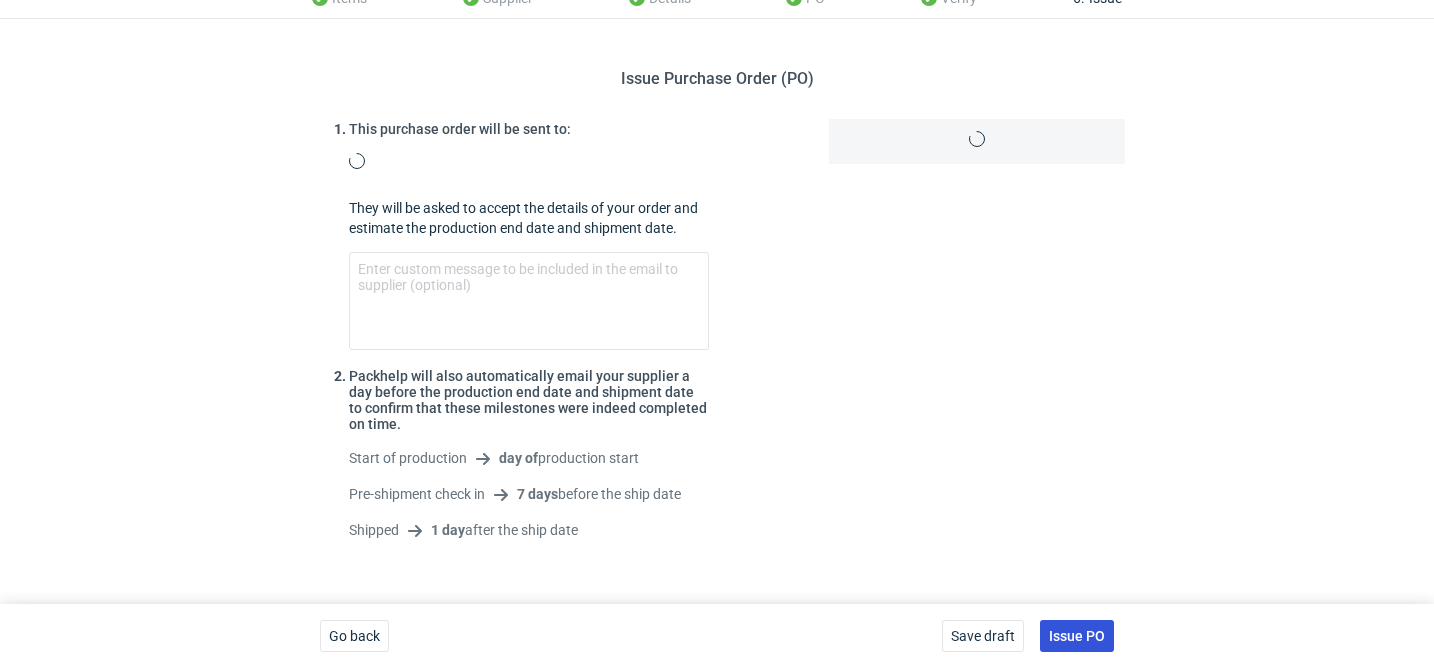 scroll, scrollTop: 155, scrollLeft: 0, axis: vertical 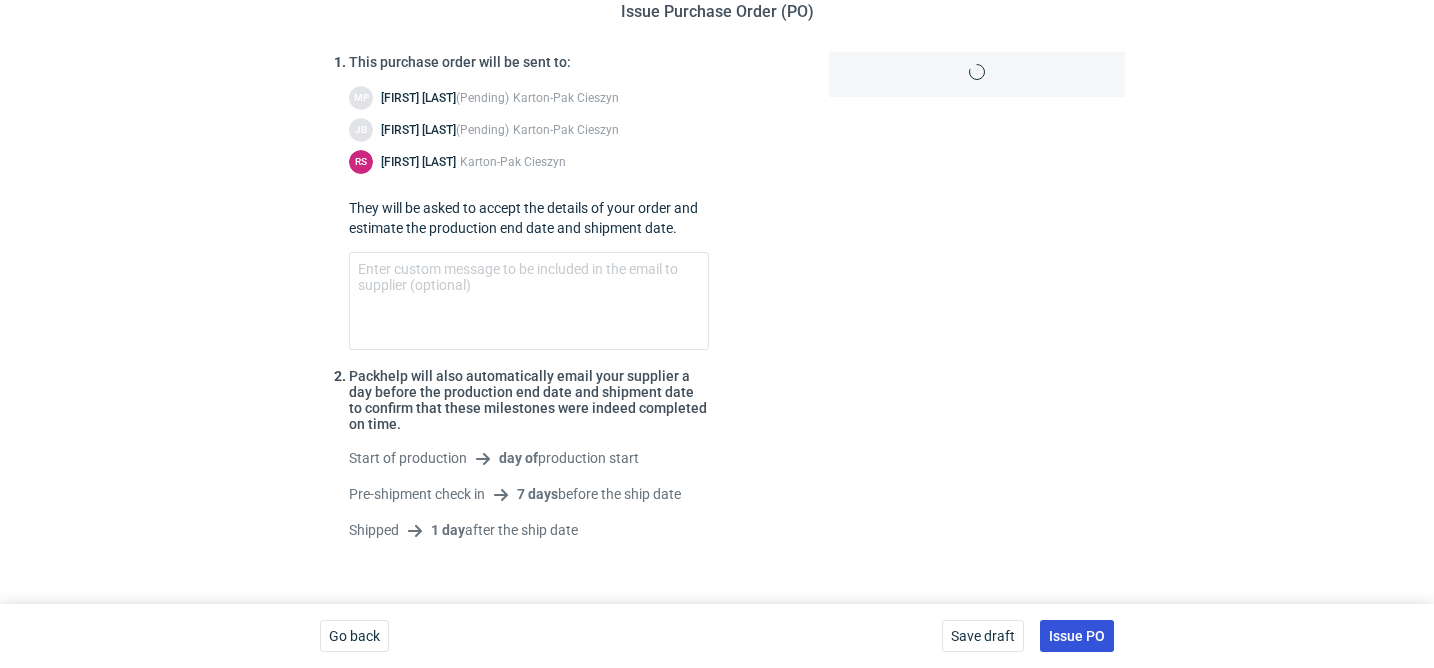 click on "Issue PO" at bounding box center (1077, 636) 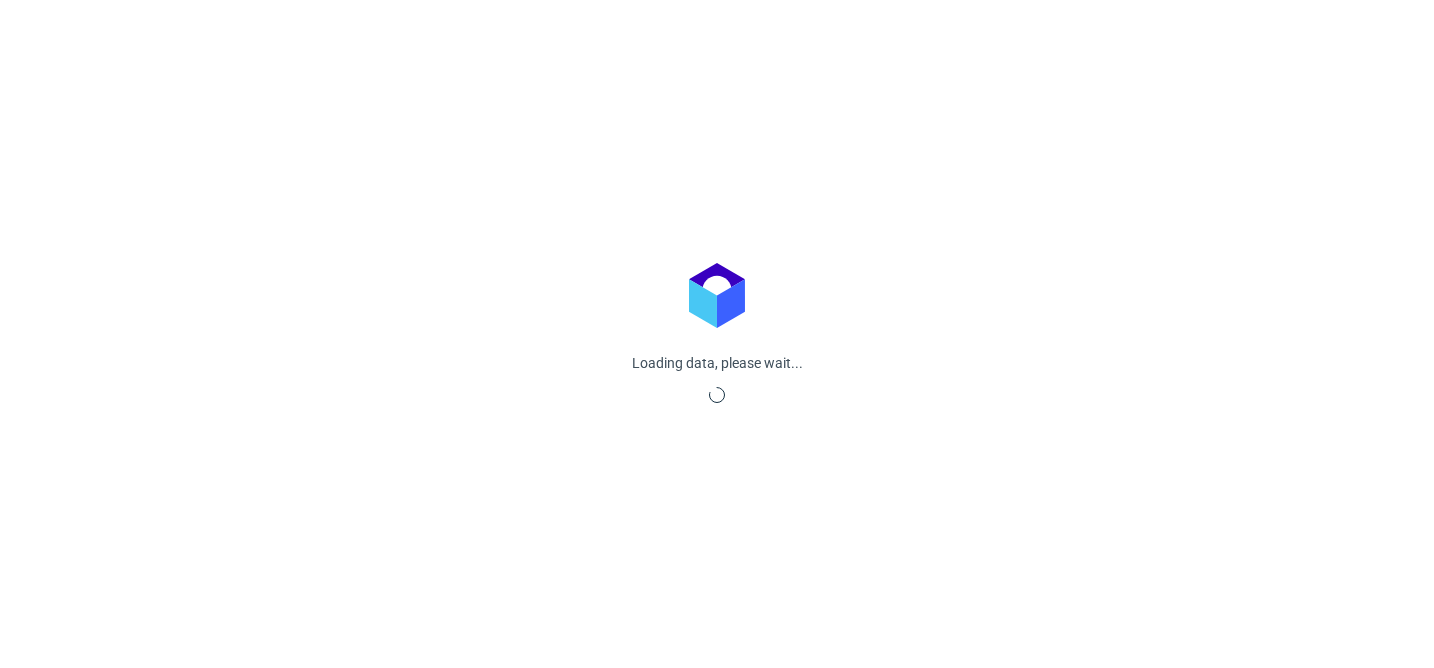 scroll, scrollTop: 0, scrollLeft: 0, axis: both 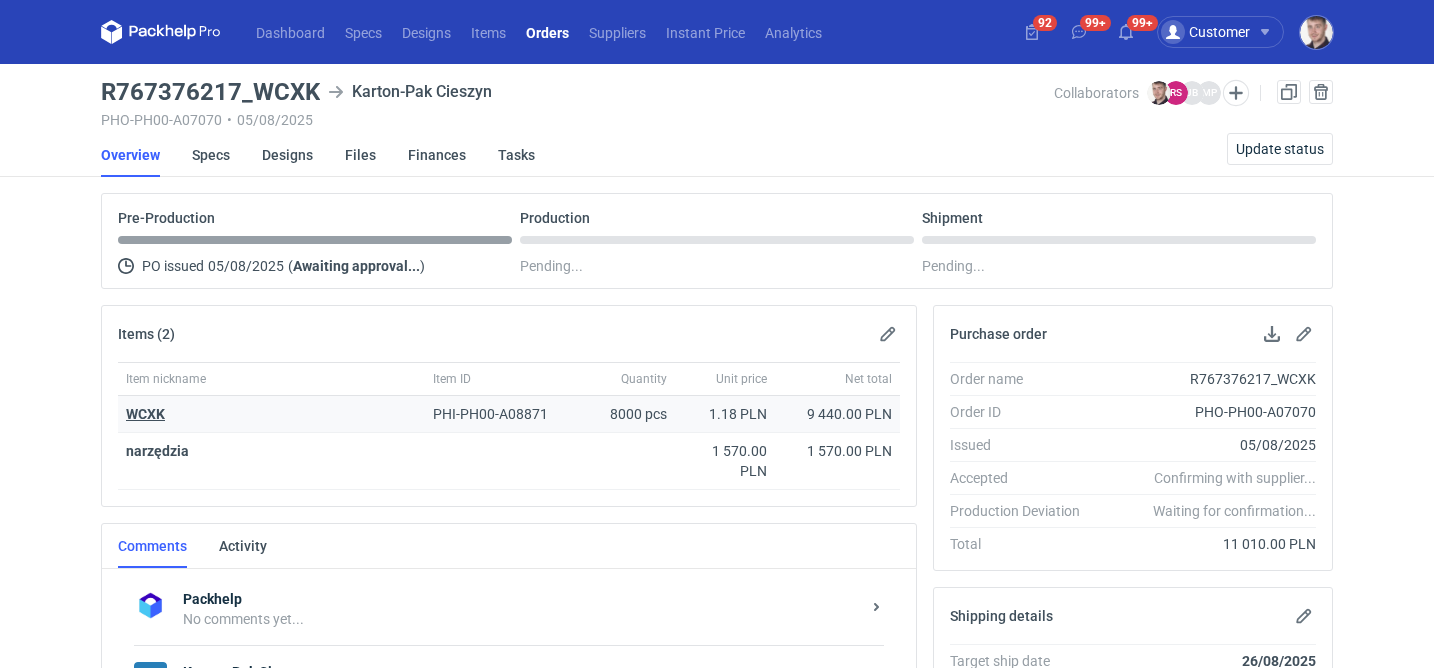 click on "WCXK" at bounding box center (145, 414) 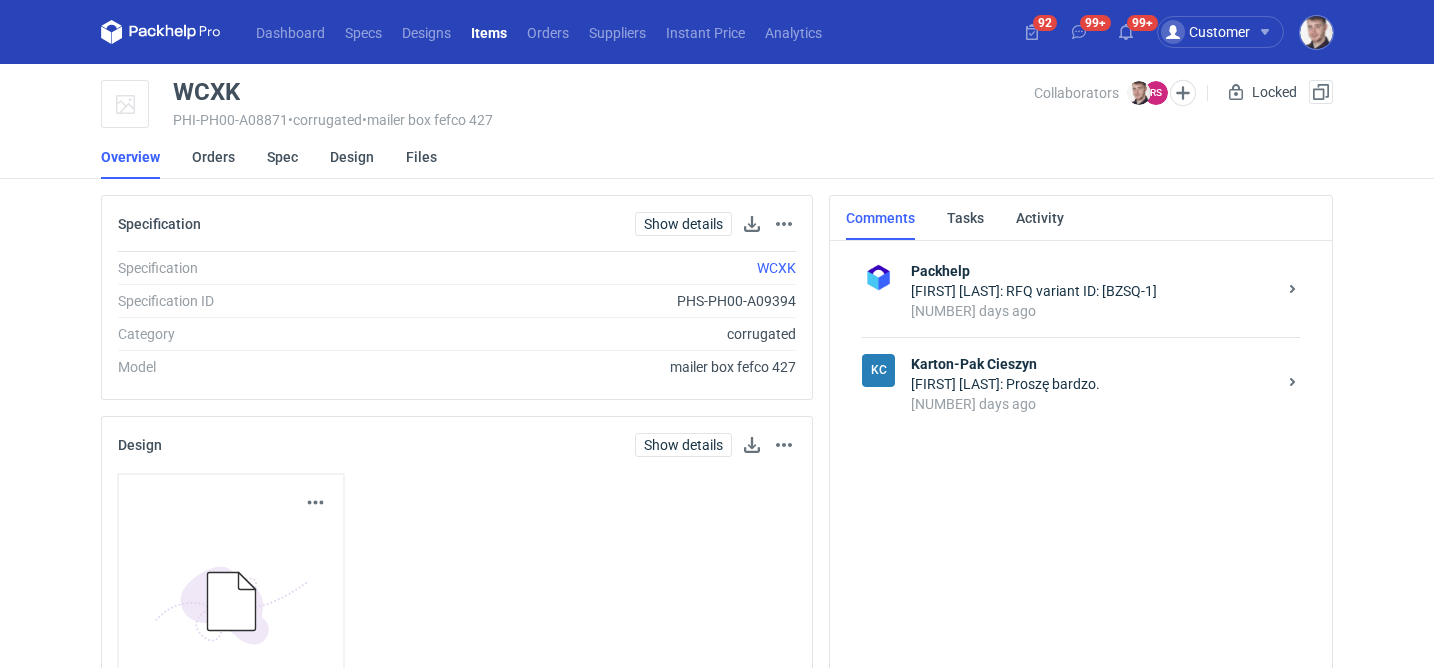 click on "Karton-Pak Cieszyn" at bounding box center (1093, 364) 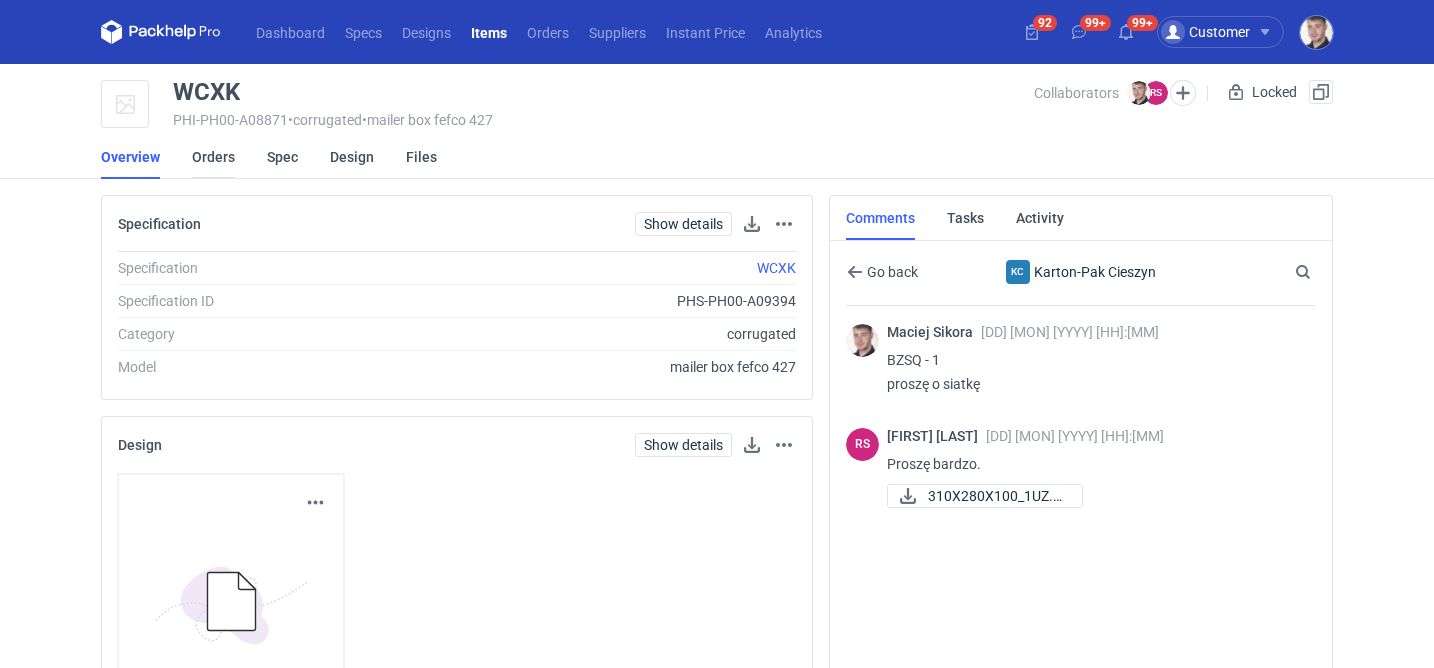 click on "Orders" at bounding box center [213, 157] 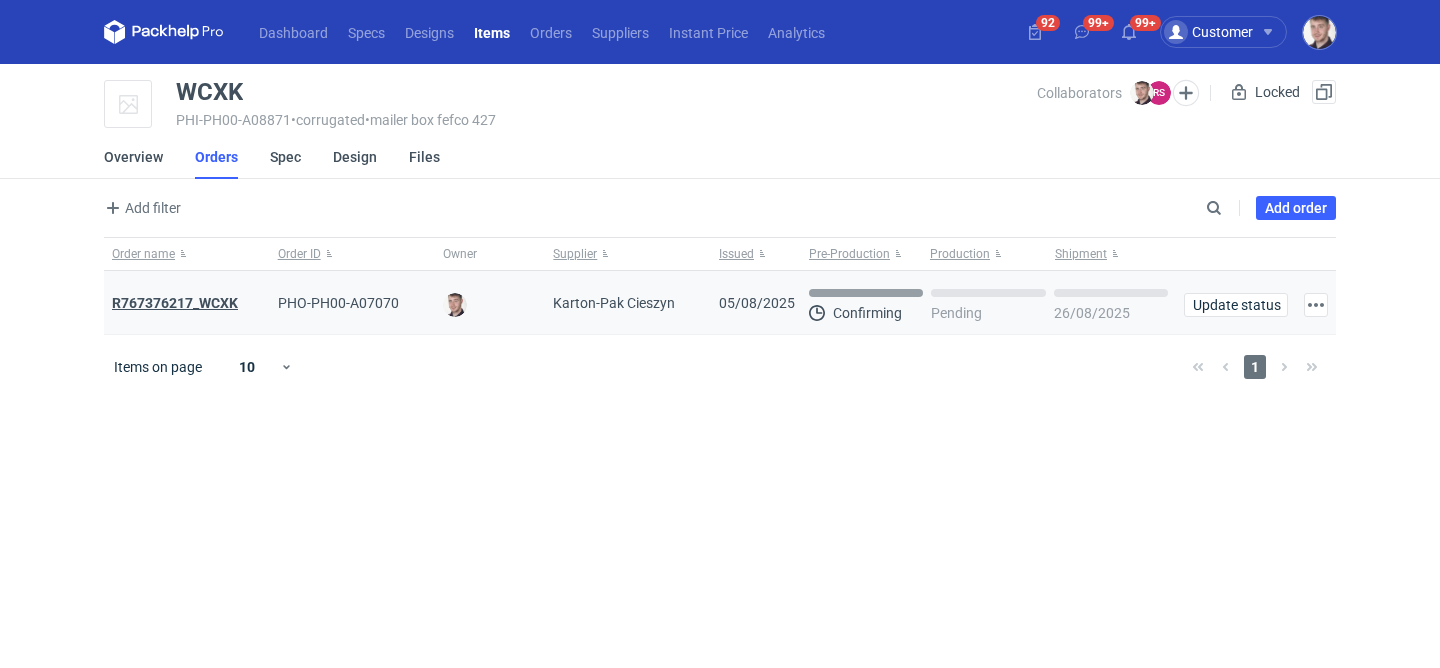 click on "R767376217_WCXK" at bounding box center [175, 303] 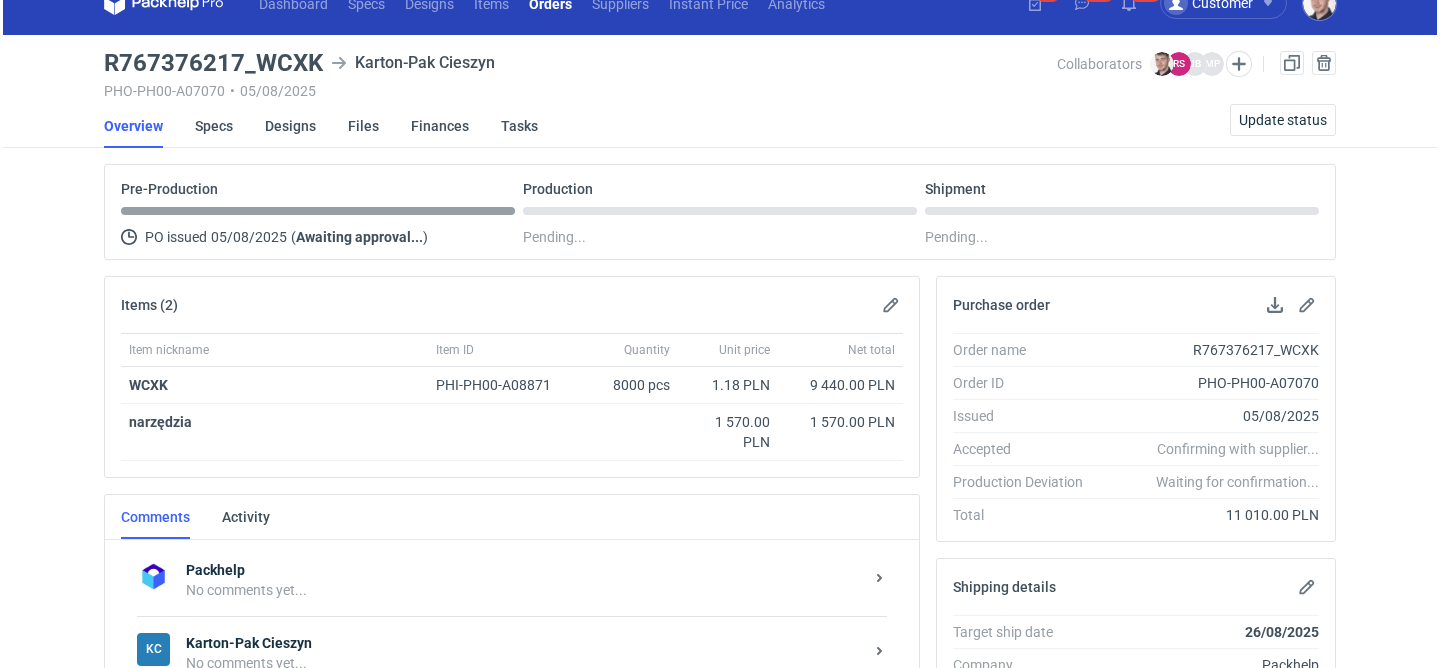 scroll, scrollTop: 0, scrollLeft: 0, axis: both 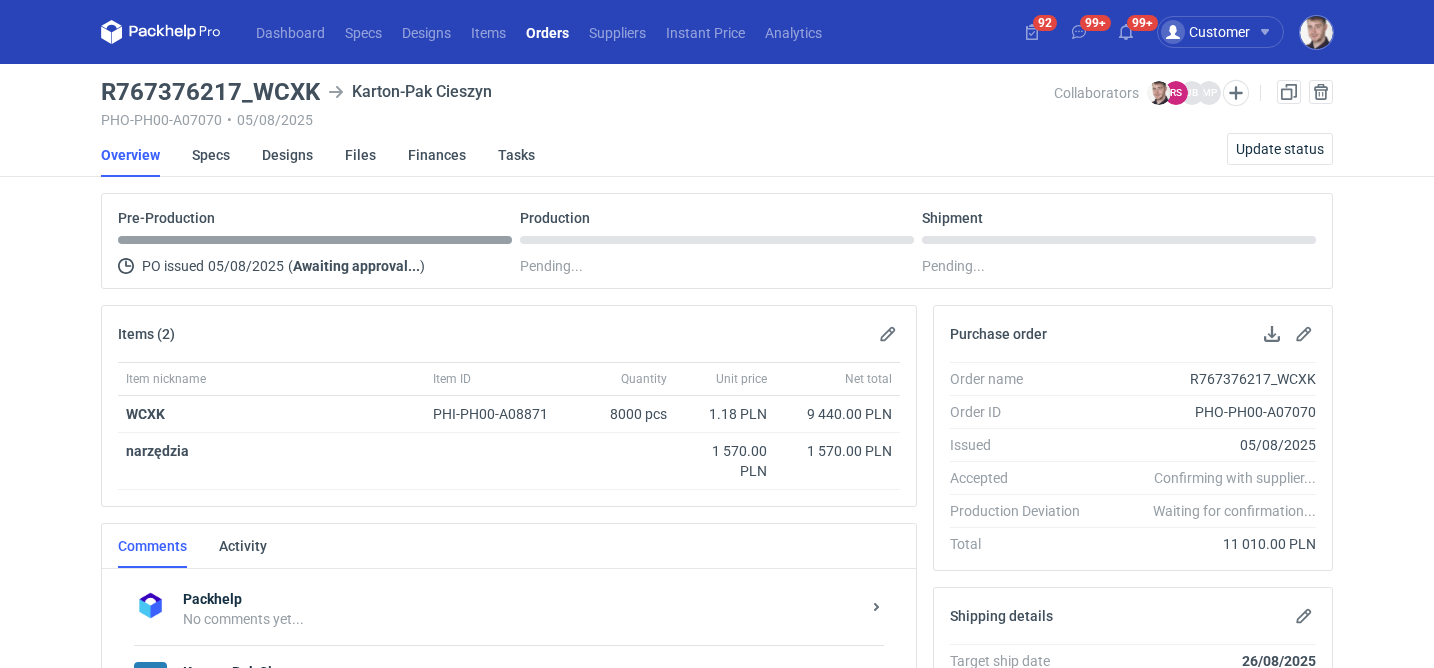 click on "Designs" at bounding box center [303, 155] 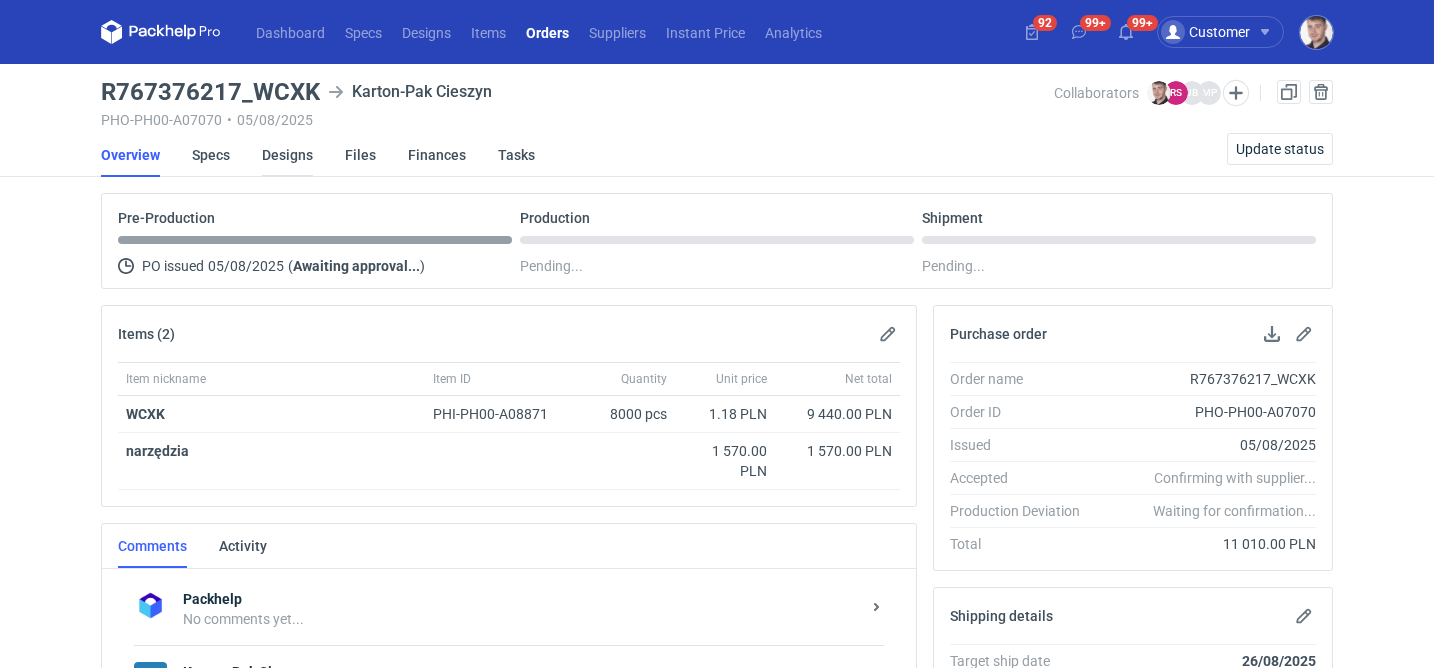 click on "Designs" at bounding box center [287, 155] 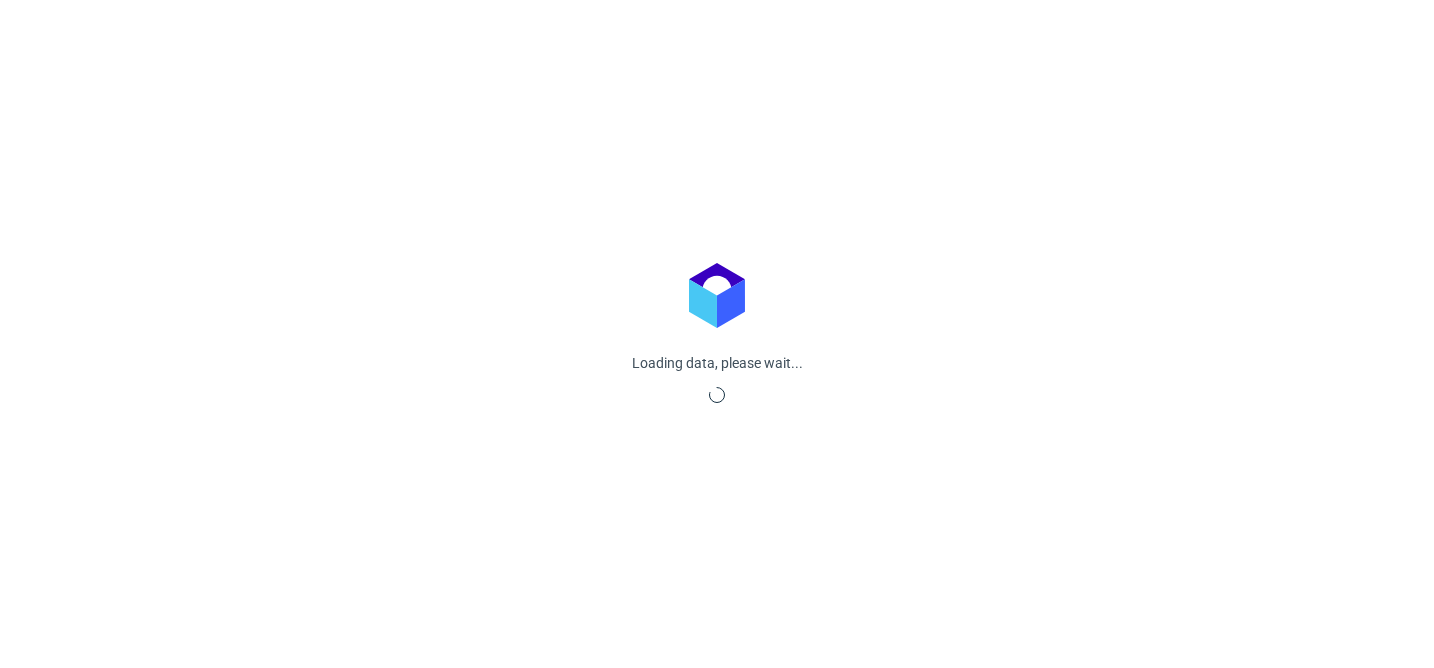 scroll, scrollTop: 0, scrollLeft: 0, axis: both 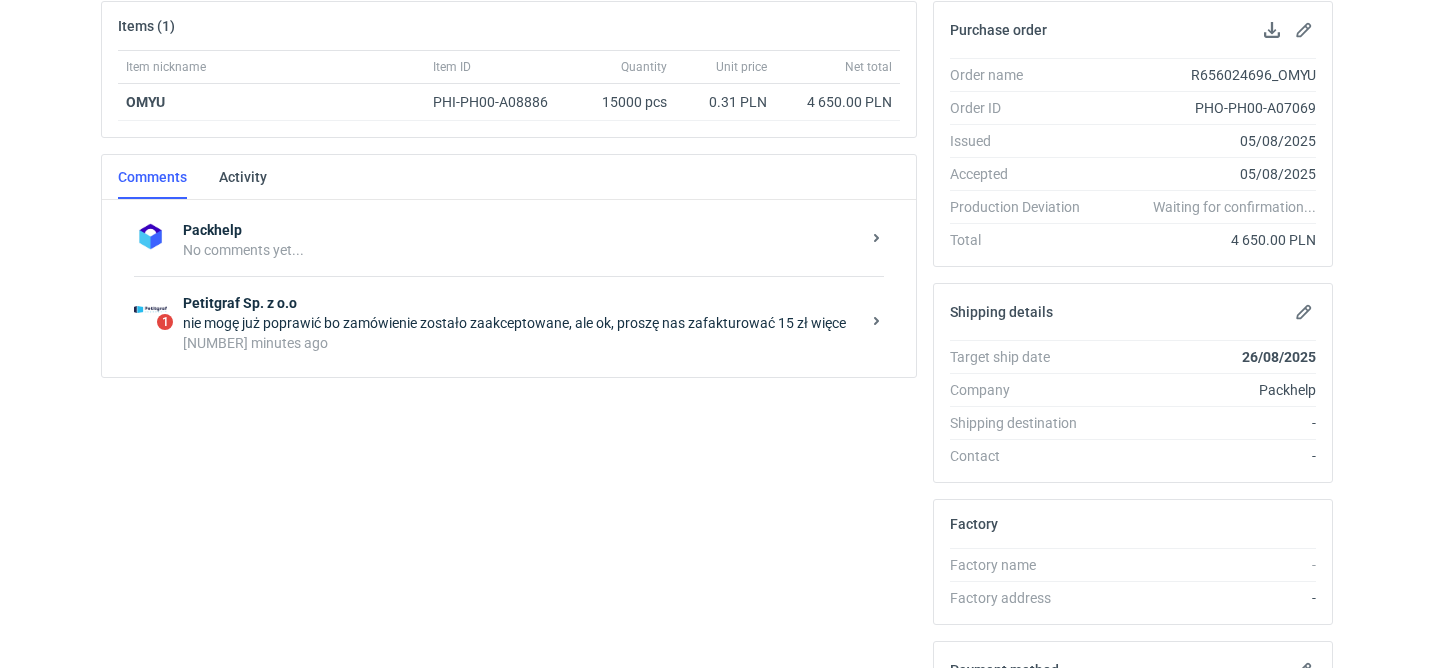 click on "[NUMBER] minutes ago" at bounding box center [521, 343] 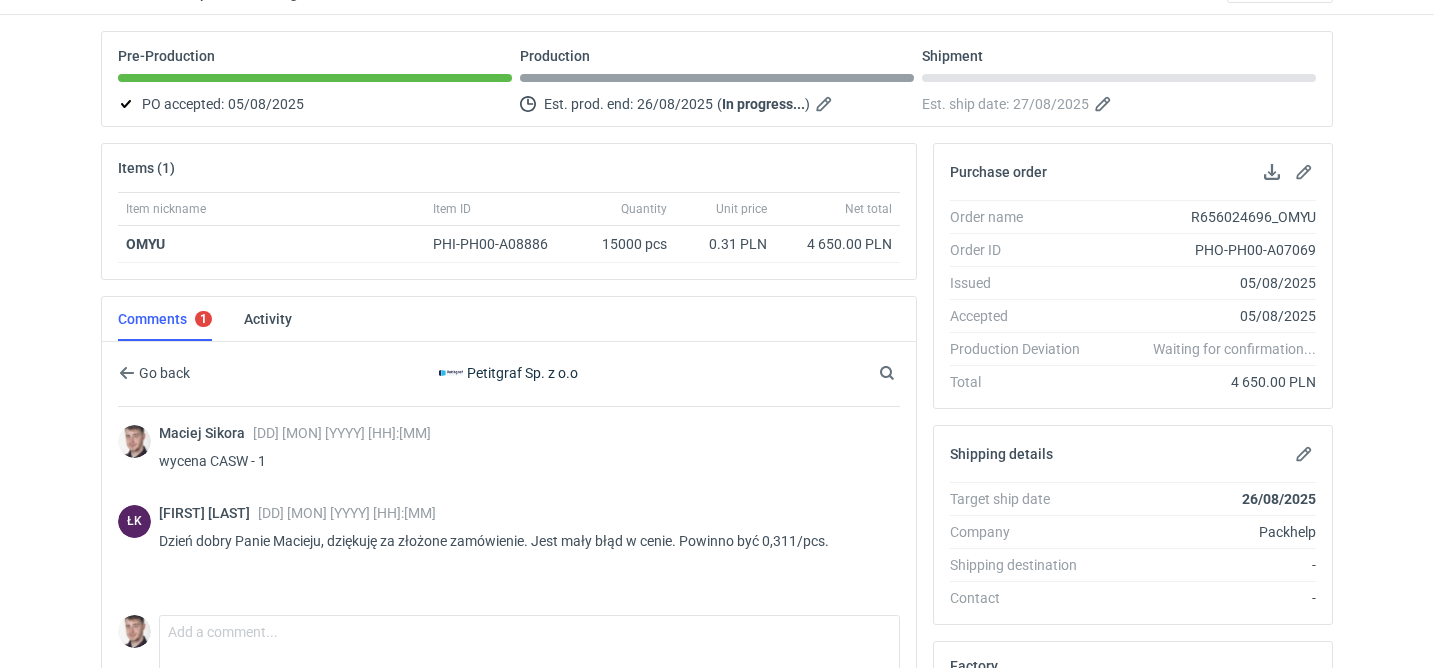 scroll, scrollTop: 159, scrollLeft: 0, axis: vertical 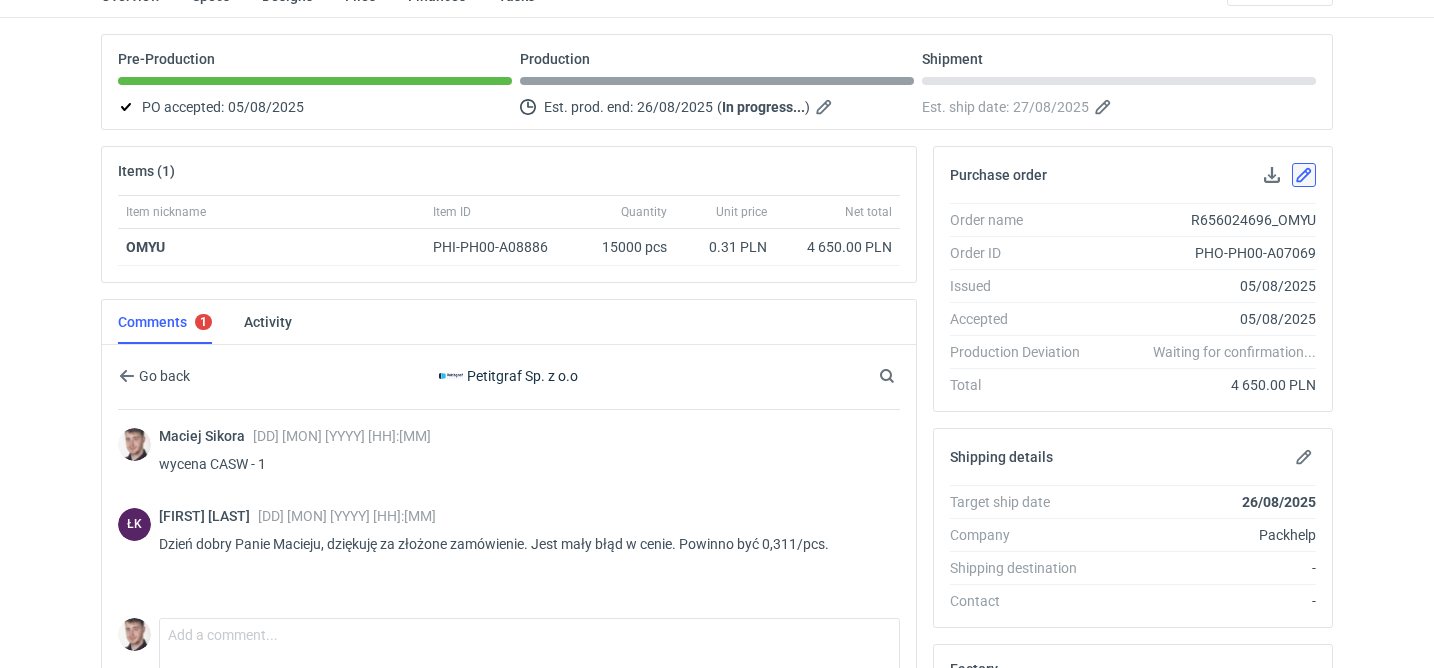 click at bounding box center [1304, 175] 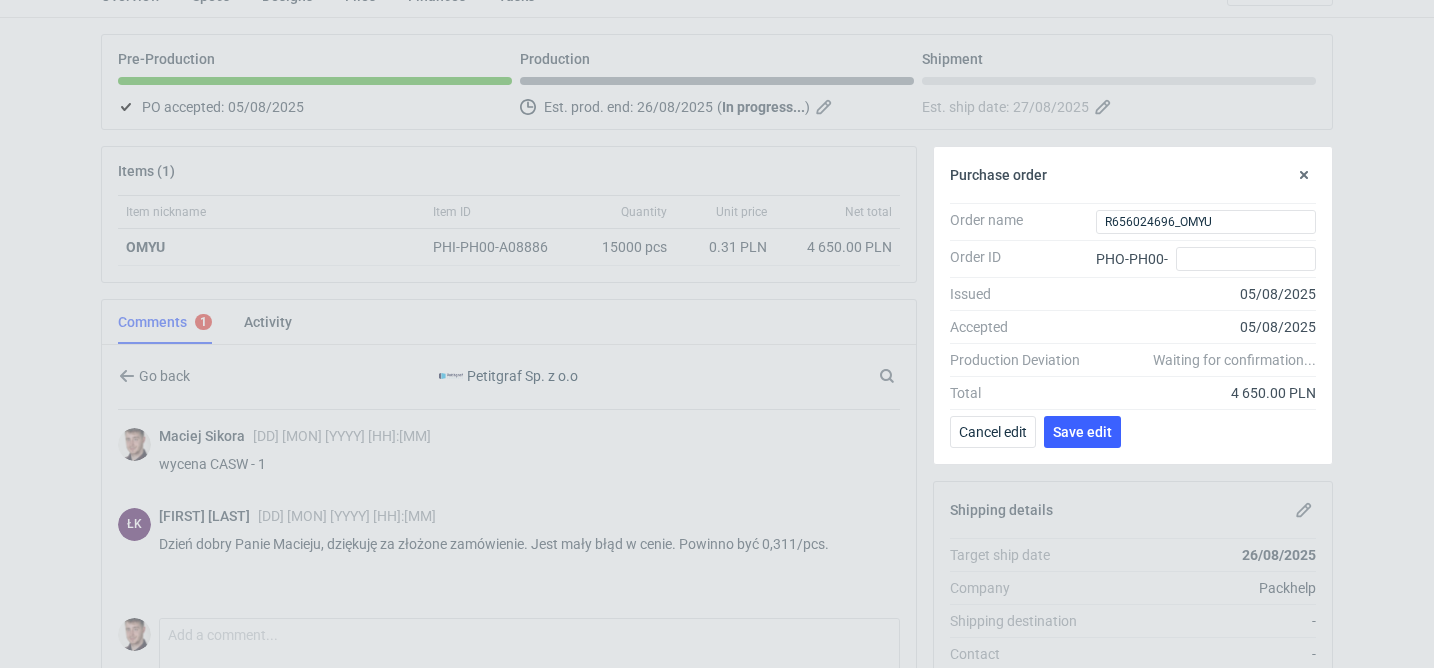 click on "Purchase order Order name orders.single.details.name R656024696_OMYU Order ID orders.single.details.name PHO-PH00- Issued 05/08/2025 Accepted 05/08/2025 Production Deviation Waiting for confirmation... Total 4 650.00 PLN Cancel edit Save edit" at bounding box center [1133, 305] 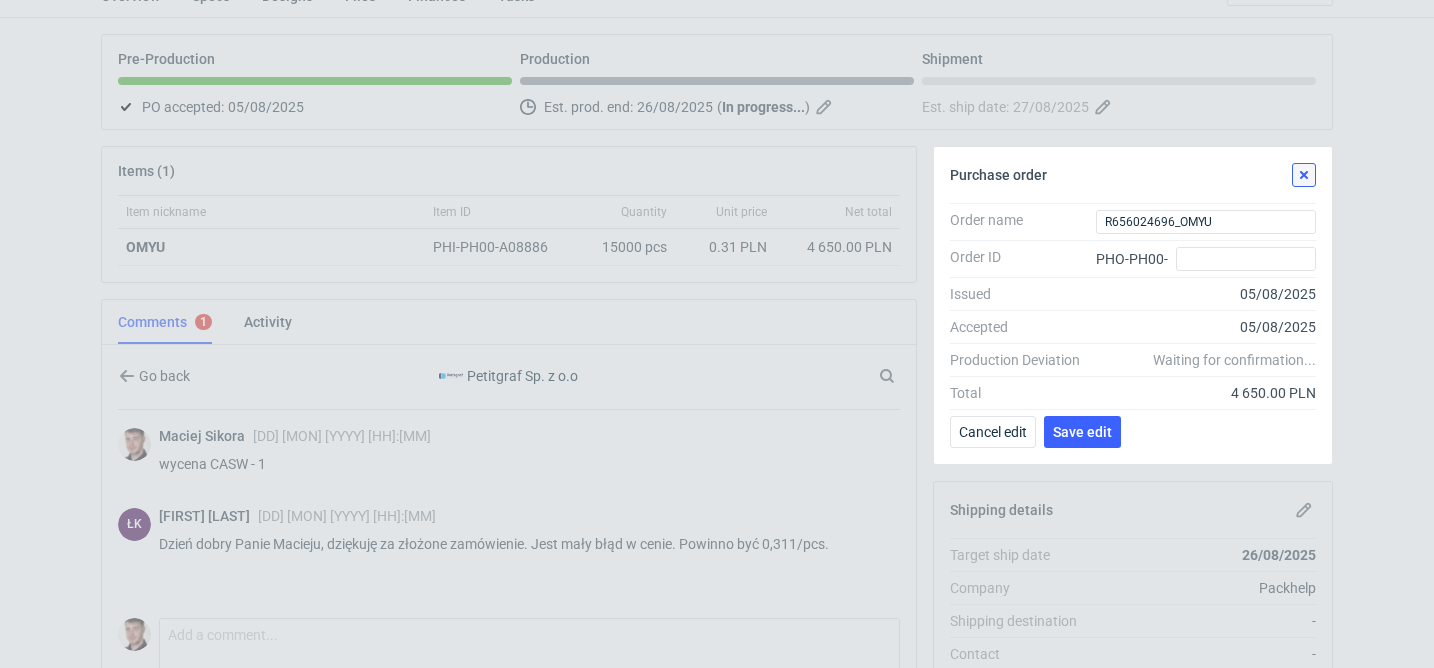 click at bounding box center (1304, 175) 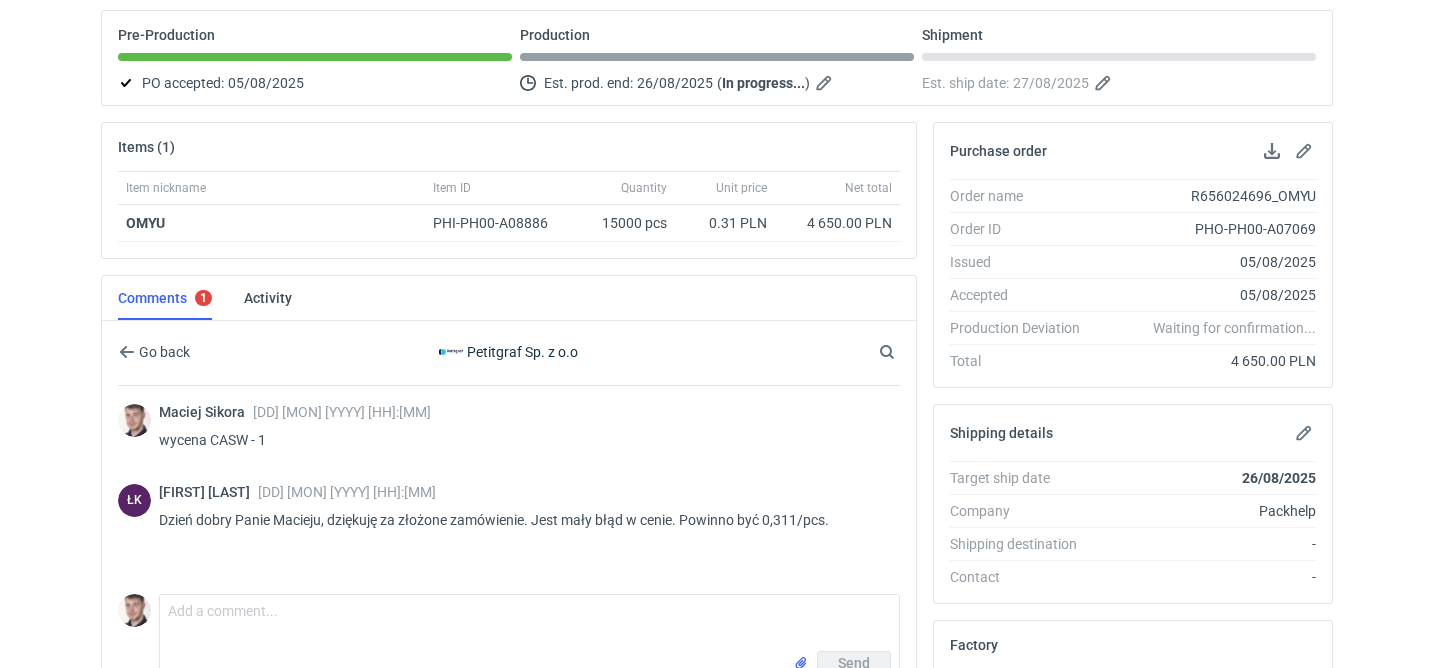 scroll, scrollTop: 209, scrollLeft: 0, axis: vertical 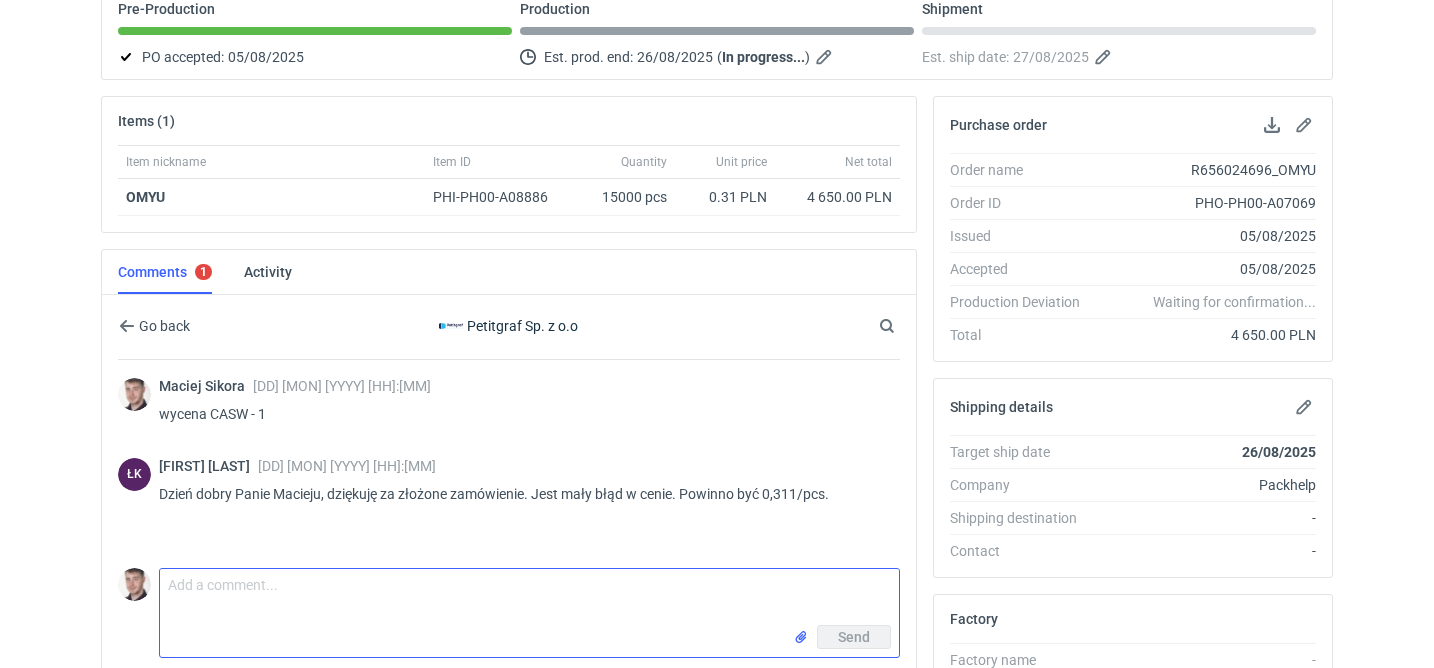 click on "Comment message" at bounding box center (529, 597) 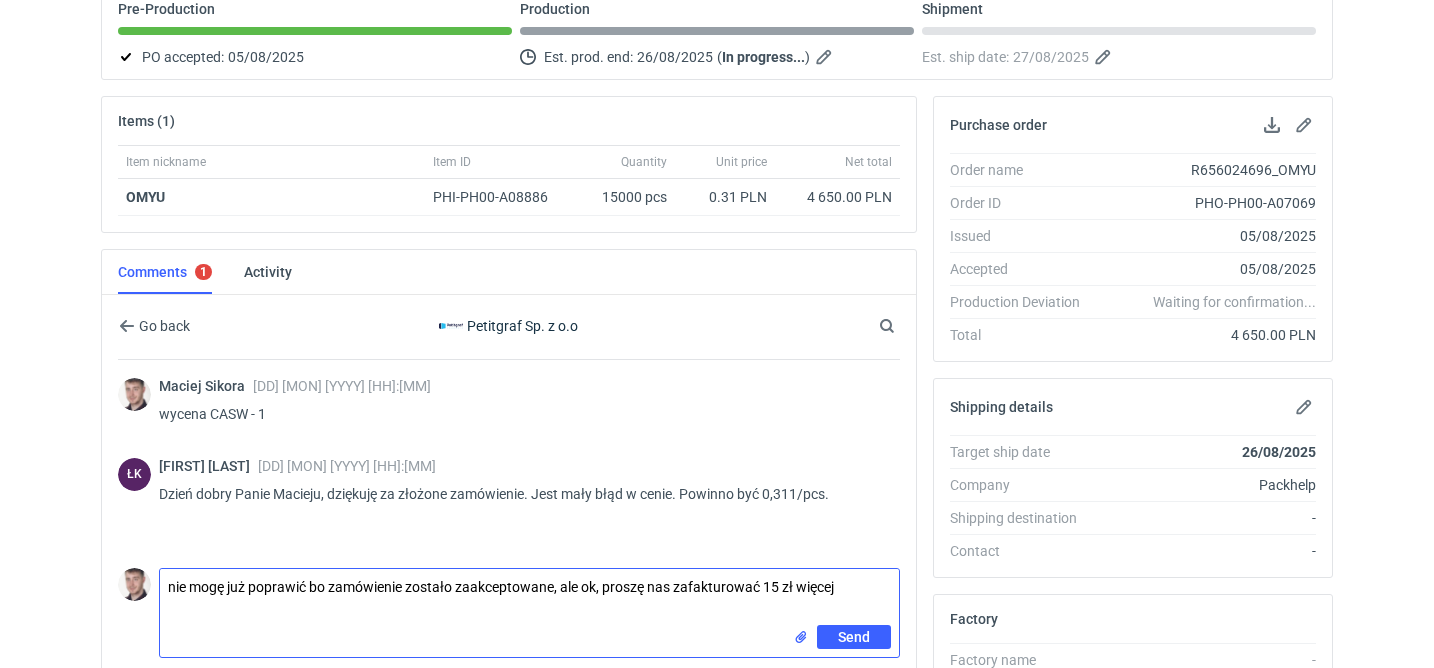 type on "nie mogę już poprawić bo zamówienie zostało zaakceptowane, ale ok, proszę nas zafakturować 15 zł więcej" 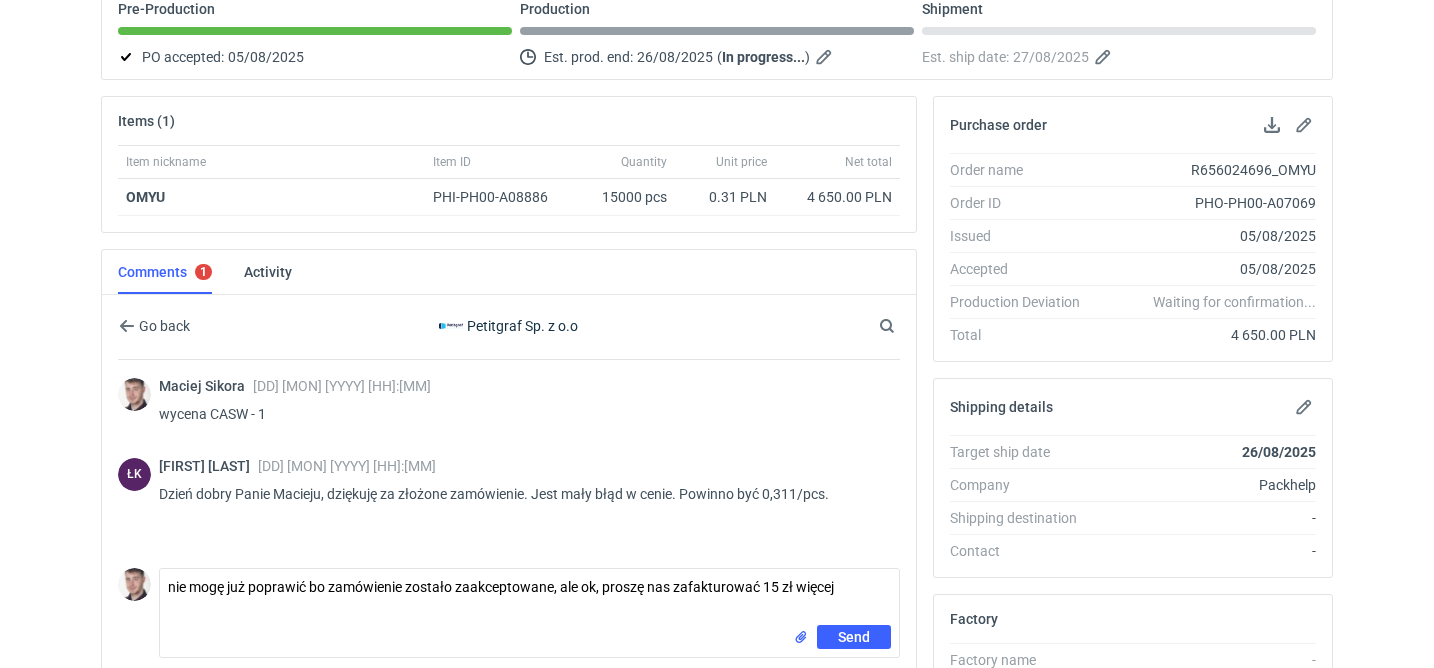 type 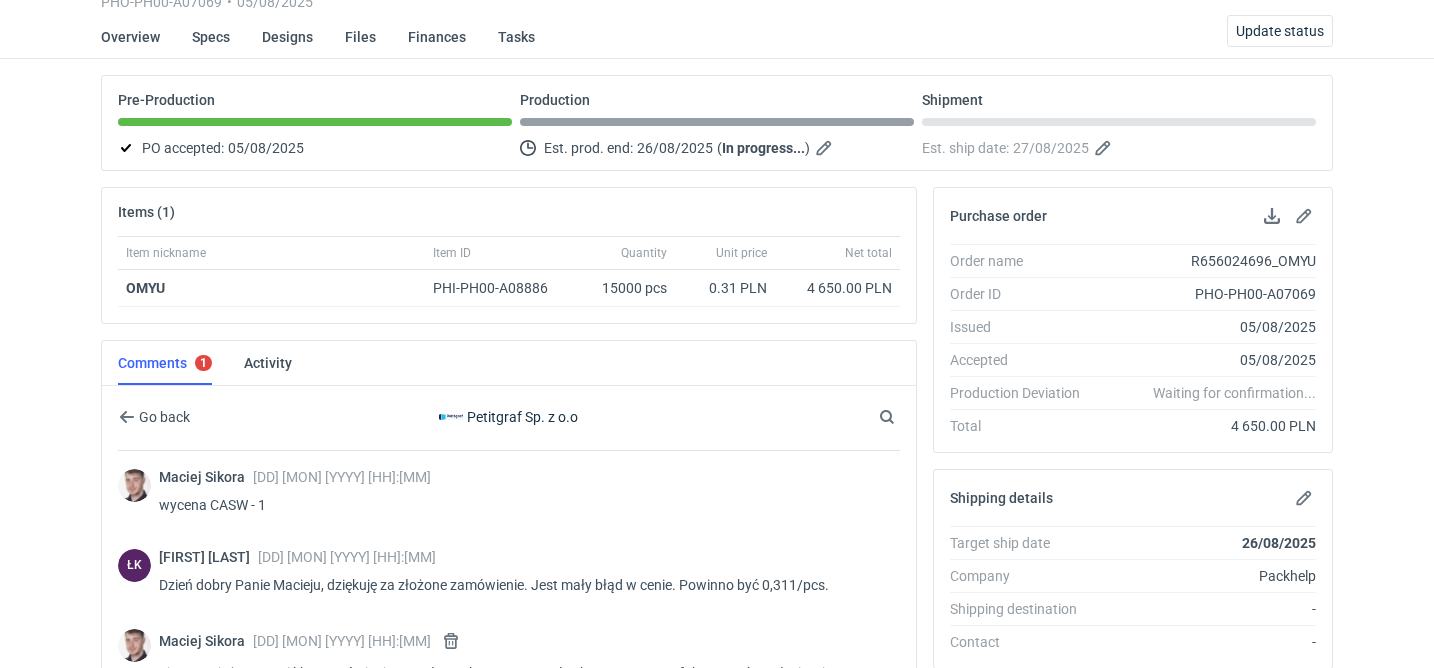 scroll, scrollTop: 114, scrollLeft: 0, axis: vertical 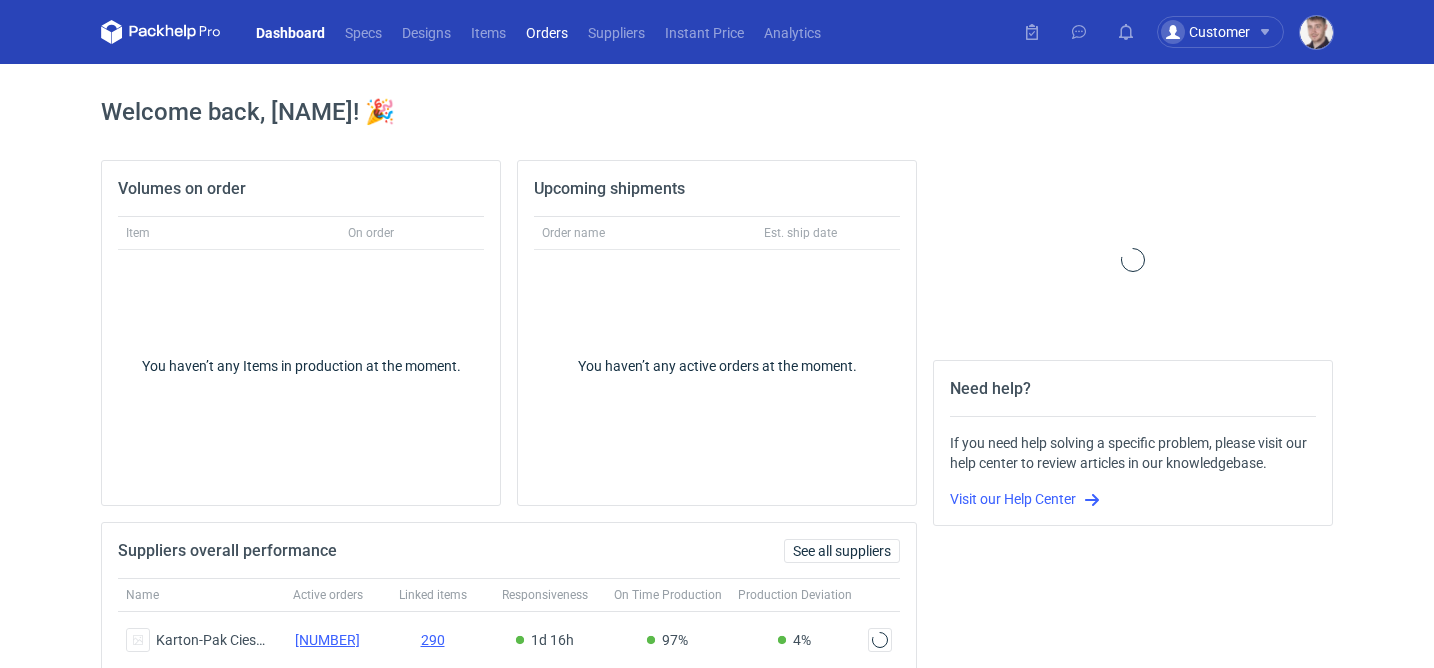 click on "Orders" at bounding box center (547, 32) 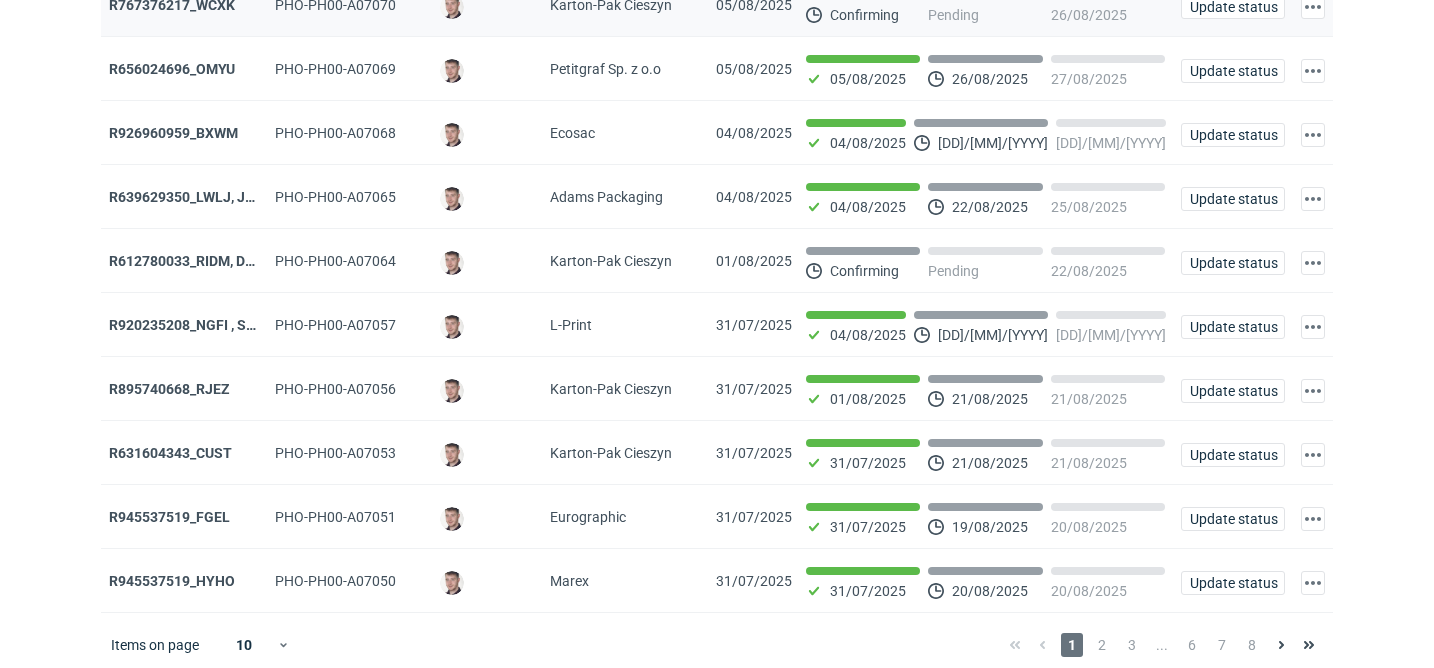 scroll, scrollTop: 229, scrollLeft: 0, axis: vertical 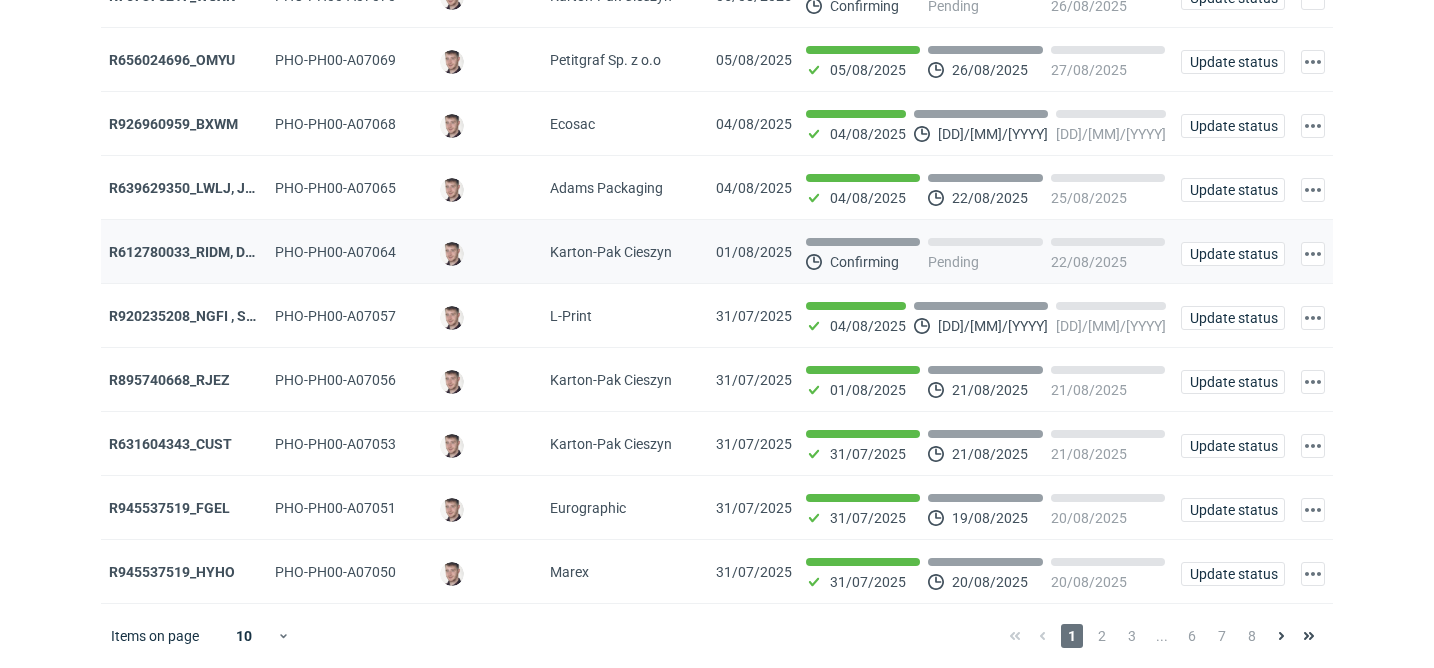 click on "R612780033_RIDM, DEMO, SMPJ" at bounding box center (184, 252) 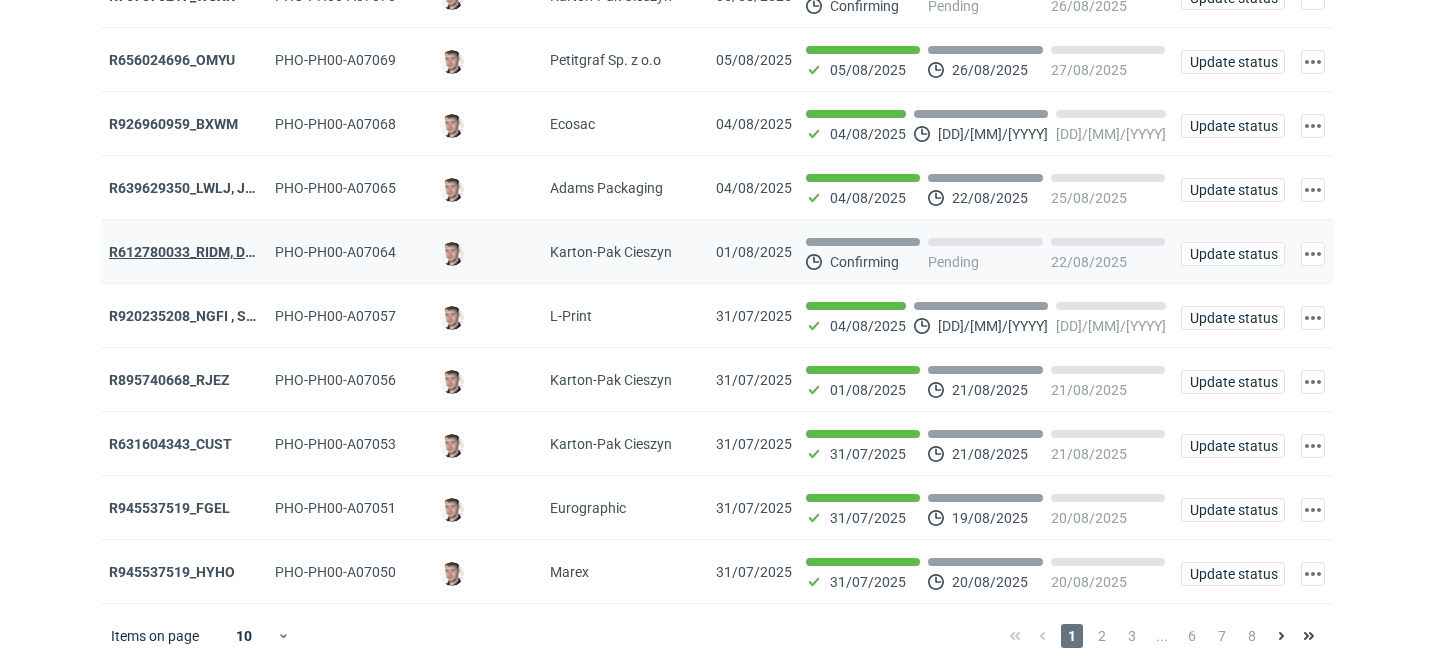 click on "R612780033_RIDM, DEMO, SMPJ" at bounding box center (213, 252) 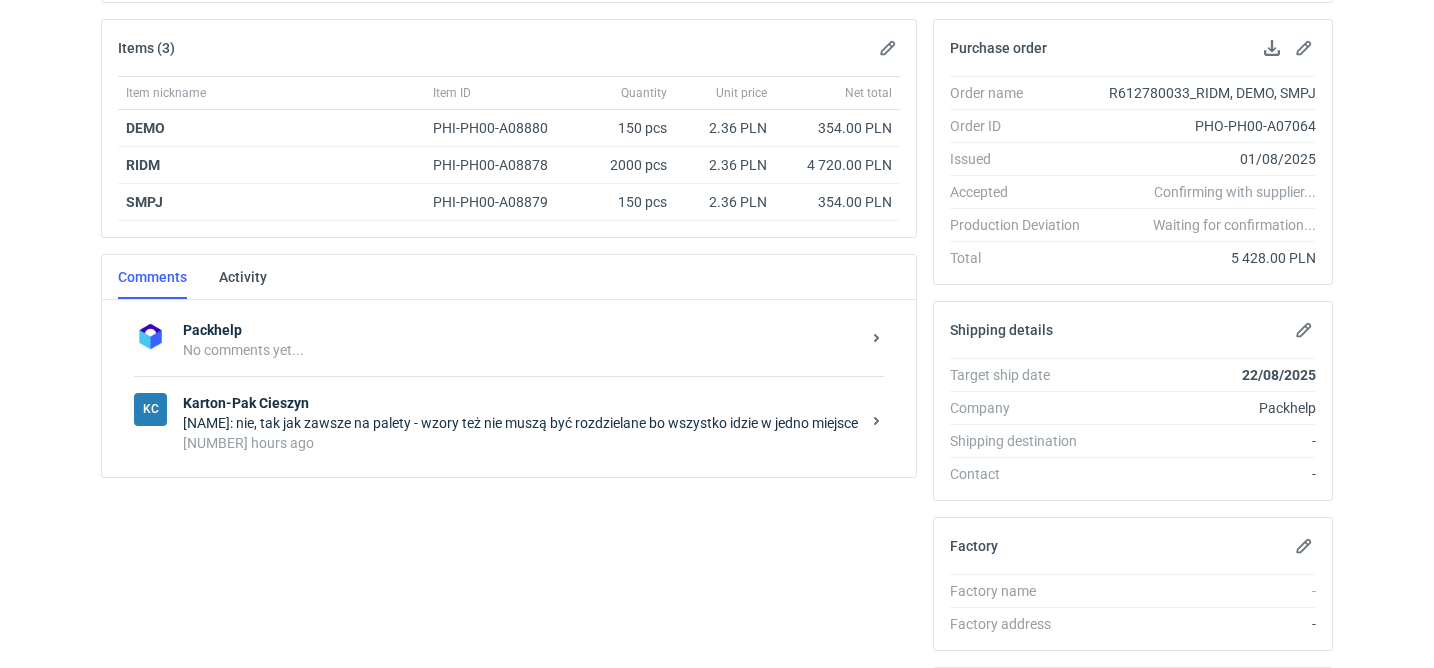 scroll, scrollTop: 409, scrollLeft: 0, axis: vertical 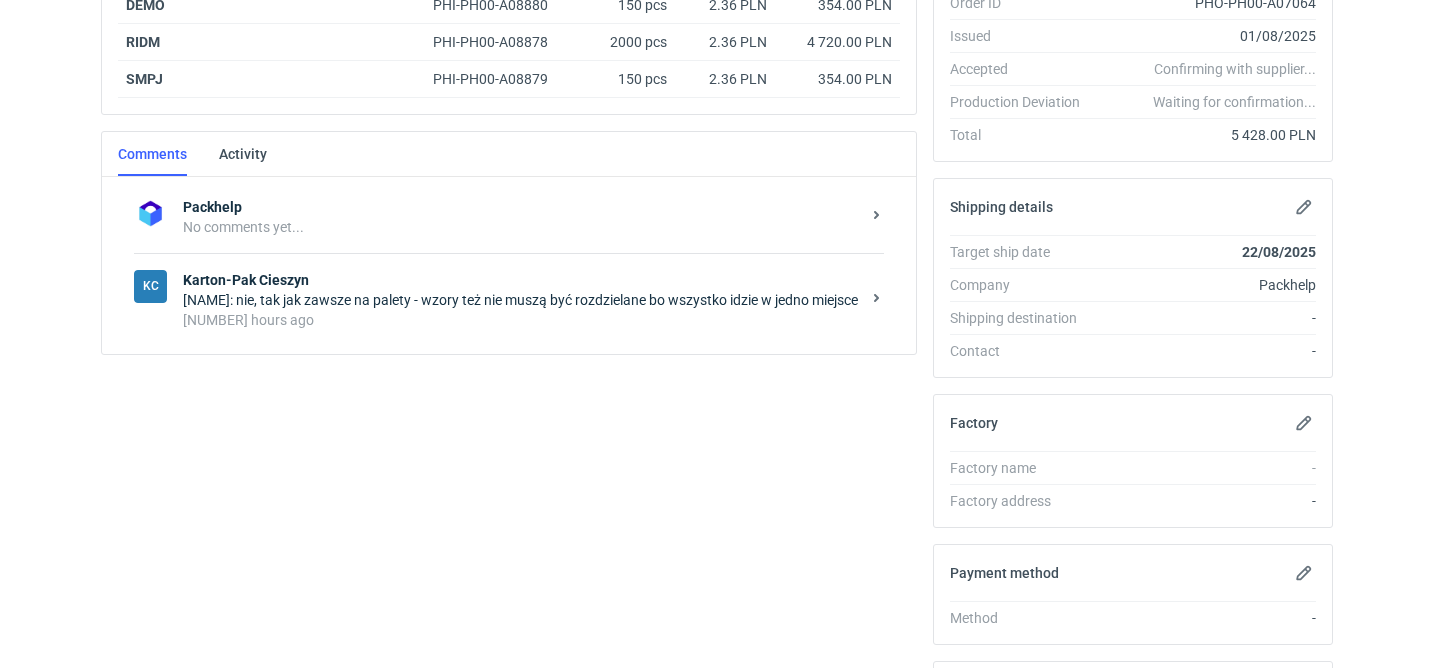 click on "KC Karton-Pak Cieszyn Maciej Sikora: nie, tak jak zawsze na palety - wzory też nie muszą być rozdzielane bo wszystko idzie w jedno miejsce 21 hours ago" at bounding box center (509, 299) 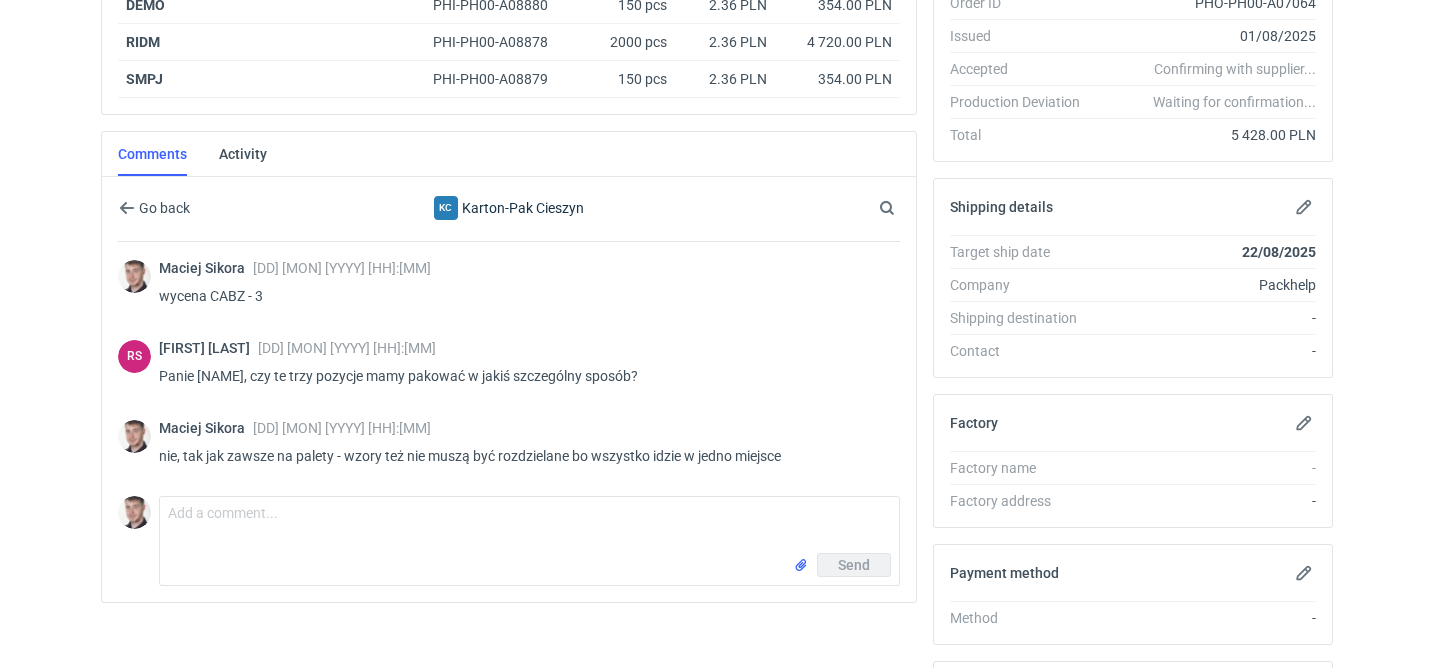 scroll, scrollTop: 0, scrollLeft: 0, axis: both 